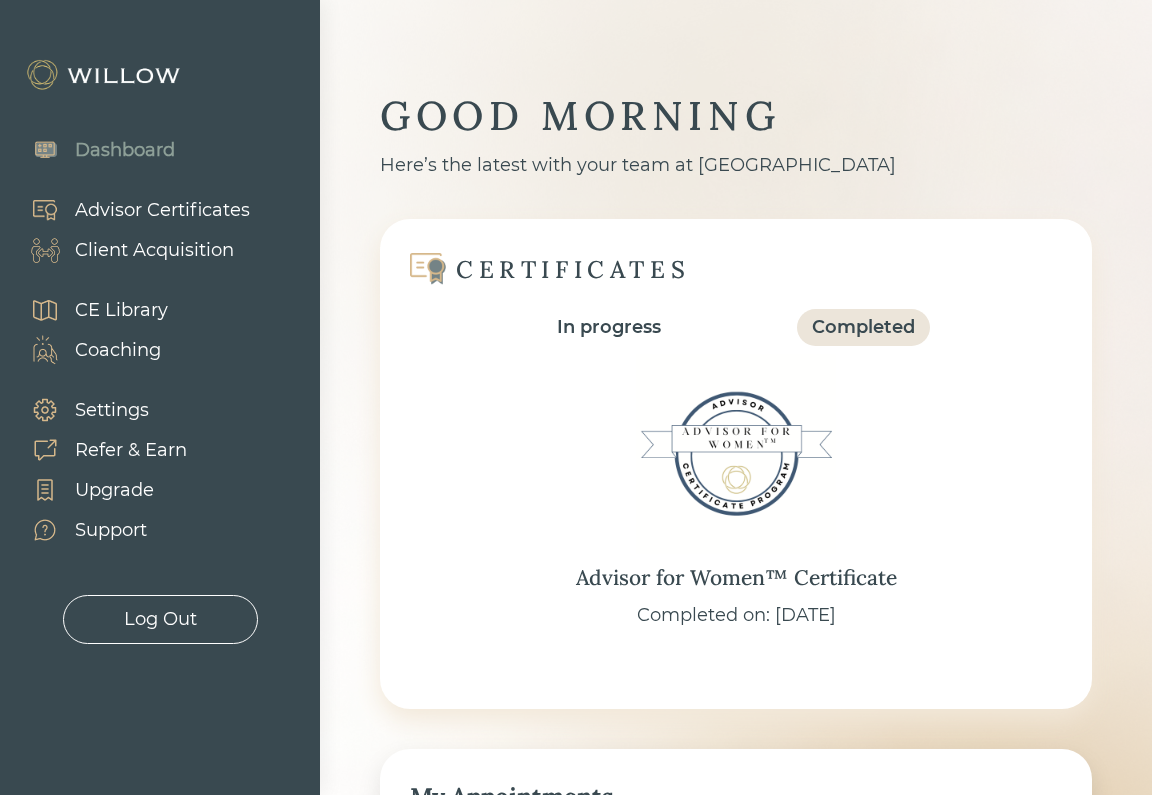 scroll, scrollTop: 0, scrollLeft: 0, axis: both 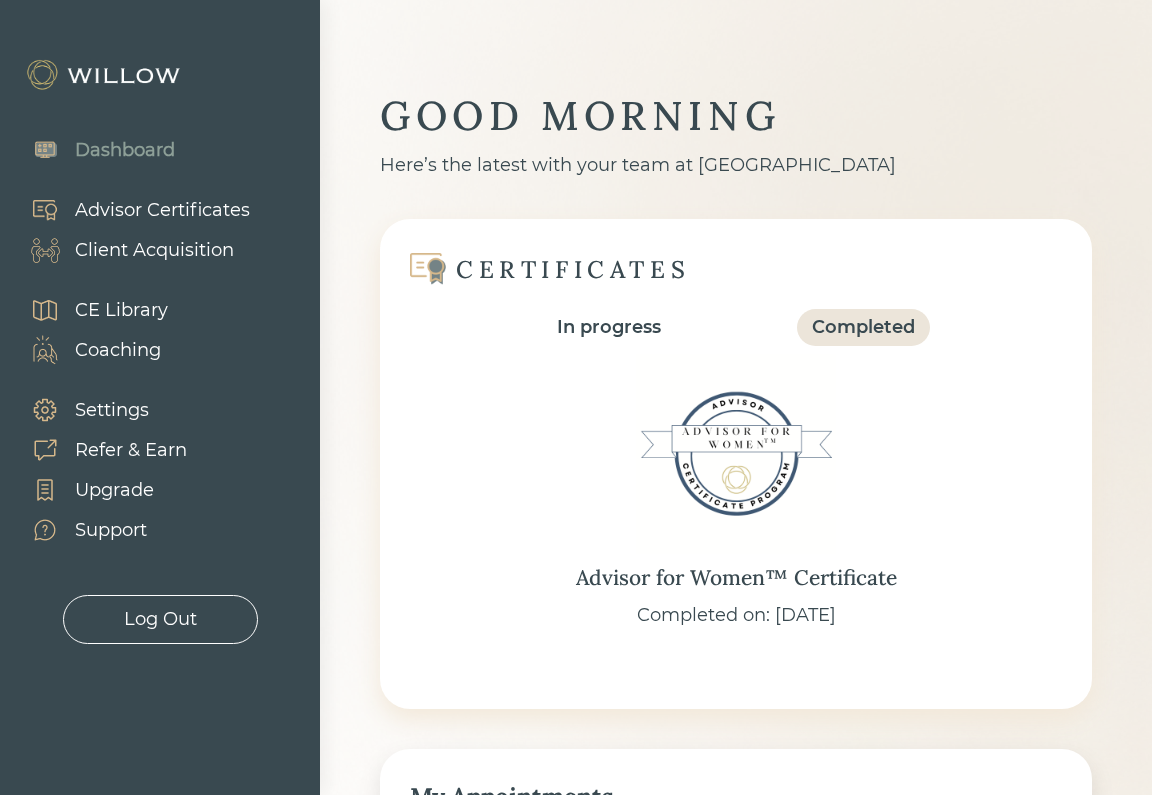 click on "Client Acquisition" at bounding box center (154, 250) 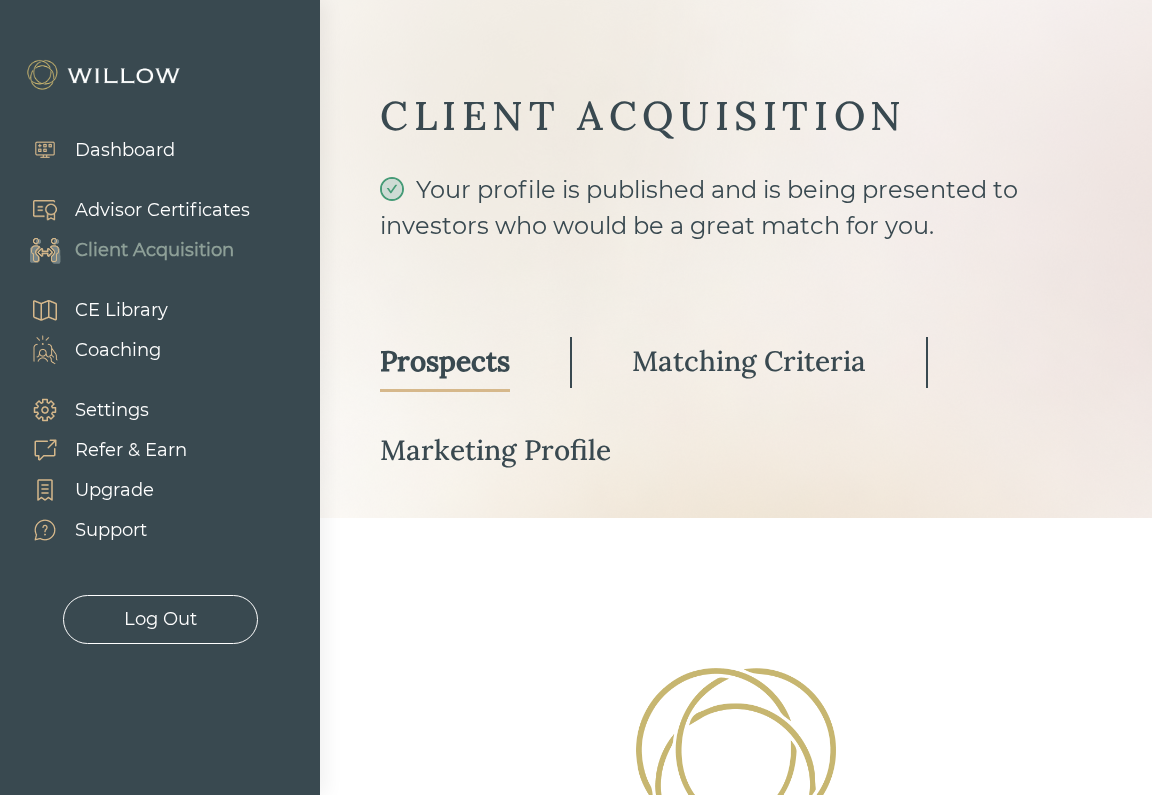 select on "3" 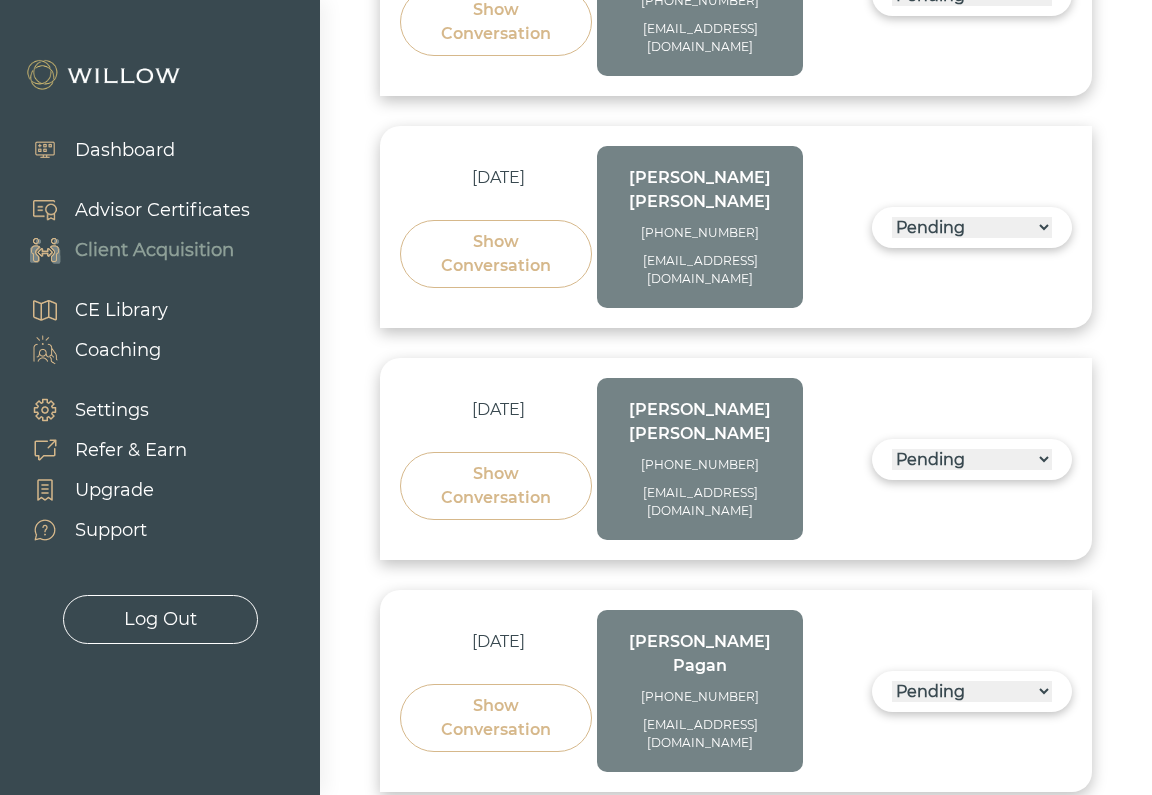 scroll, scrollTop: 2326, scrollLeft: 0, axis: vertical 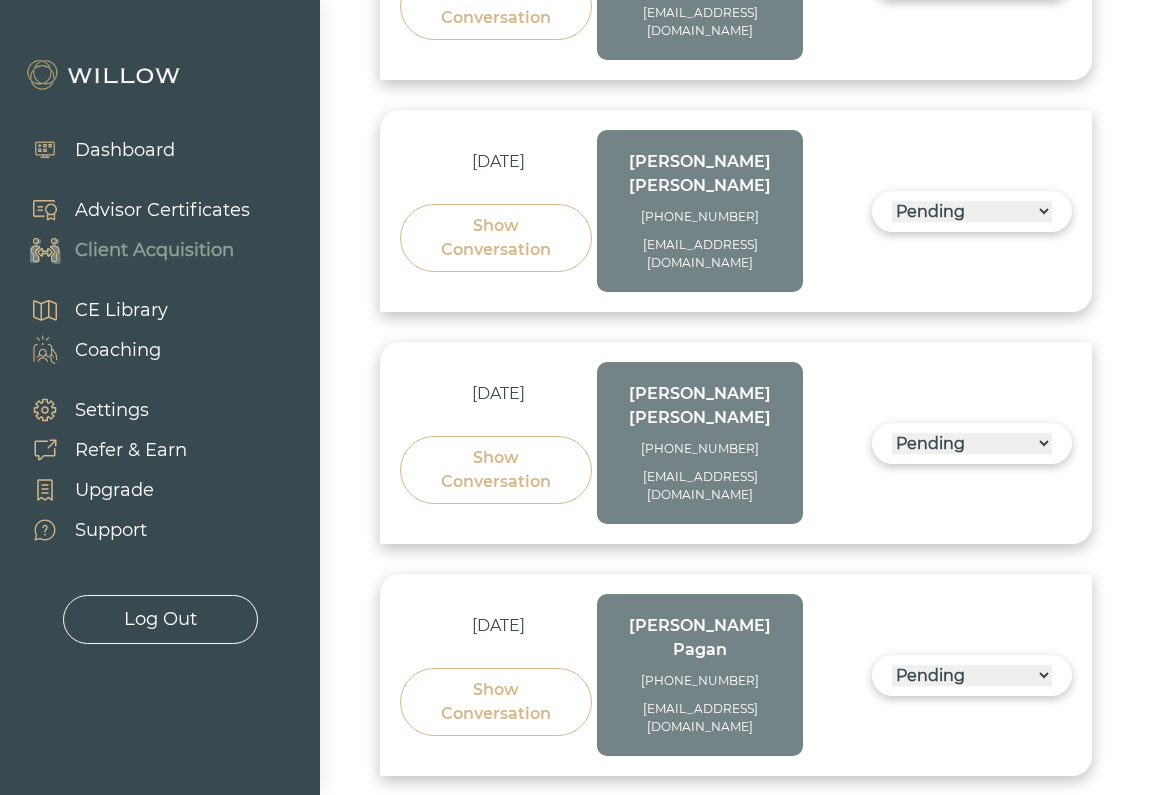drag, startPoint x: 771, startPoint y: 555, endPoint x: 636, endPoint y: 547, distance: 135.23683 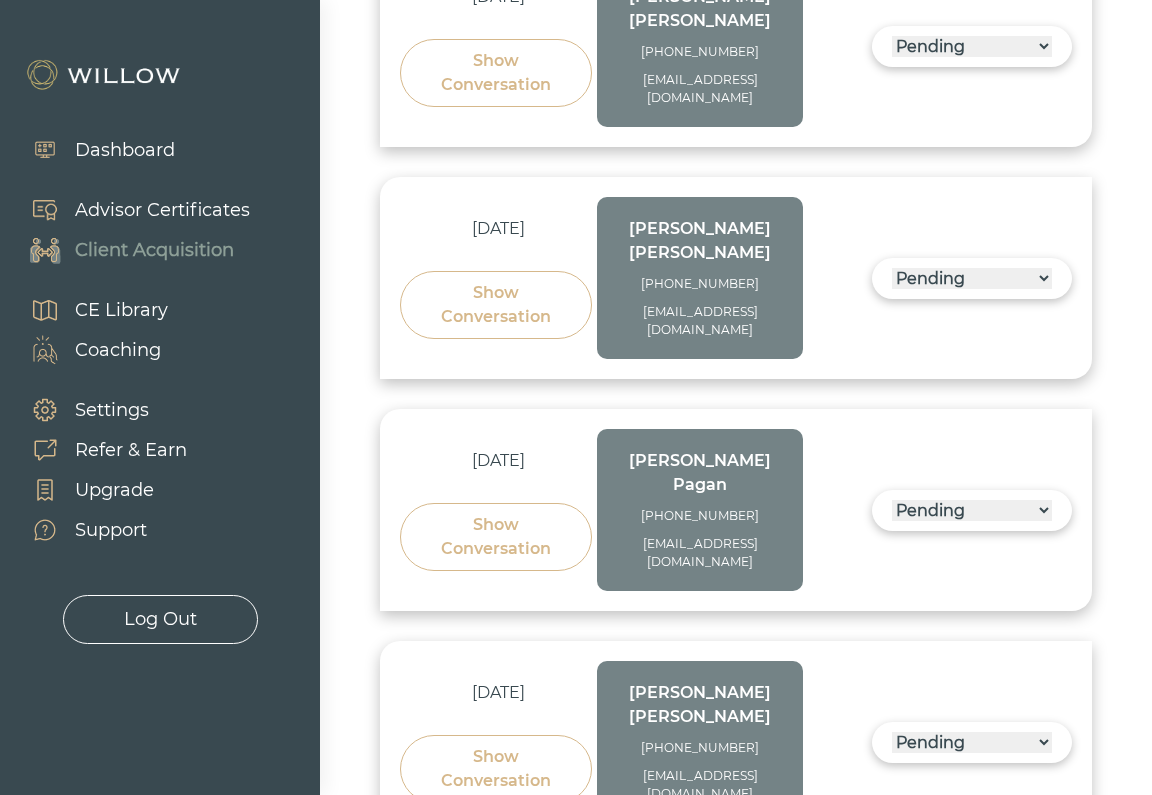 scroll, scrollTop: 3097, scrollLeft: 0, axis: vertical 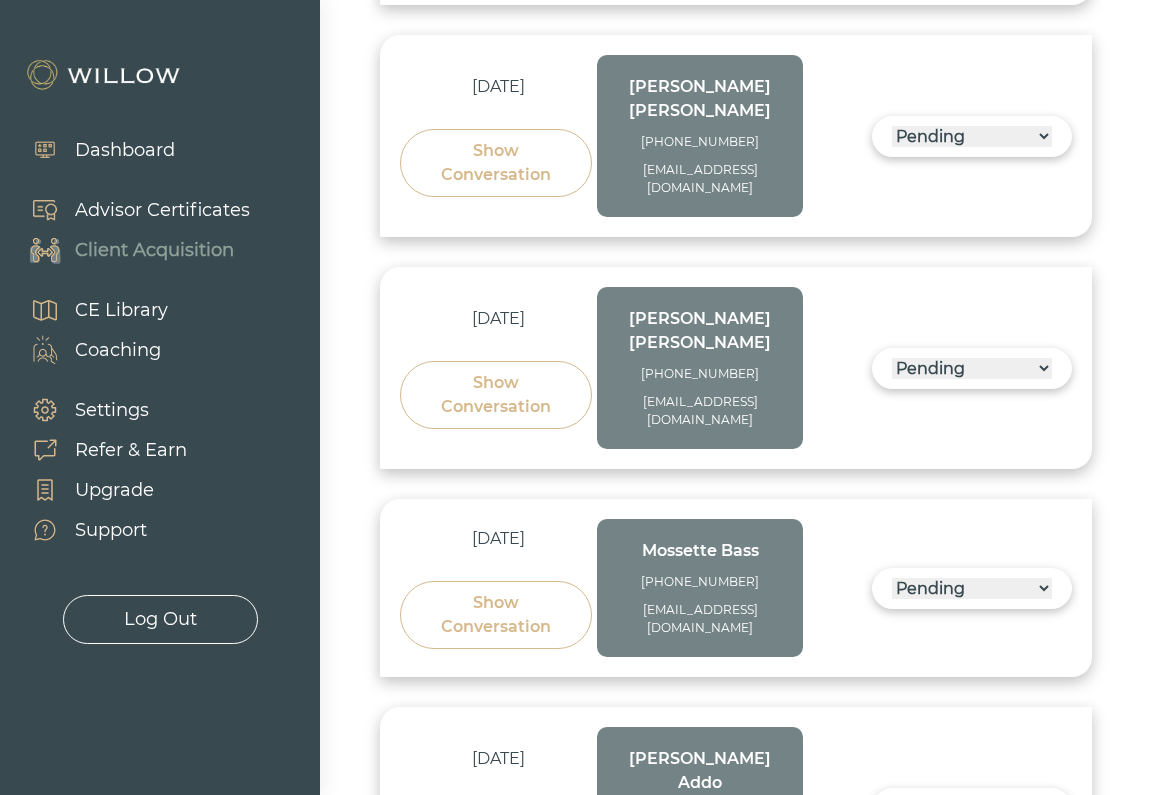 drag, startPoint x: 783, startPoint y: 554, endPoint x: 624, endPoint y: 558, distance: 159.05031 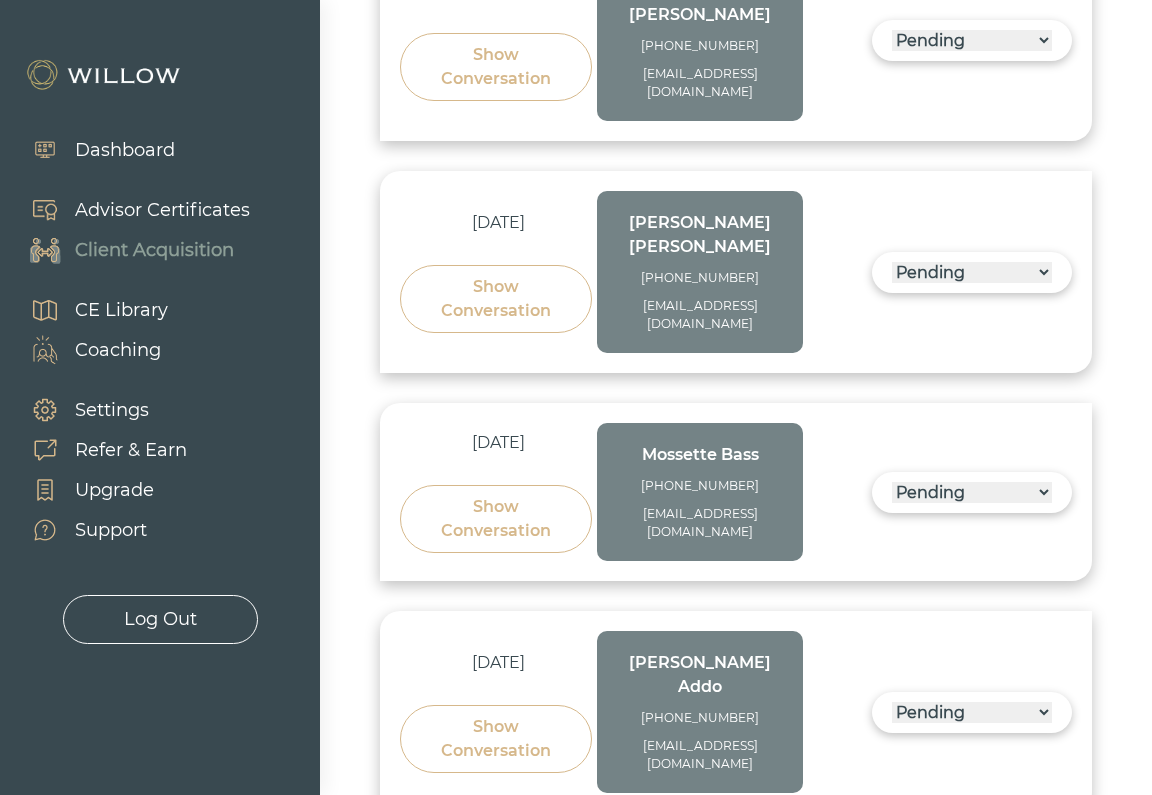scroll, scrollTop: 3195, scrollLeft: 0, axis: vertical 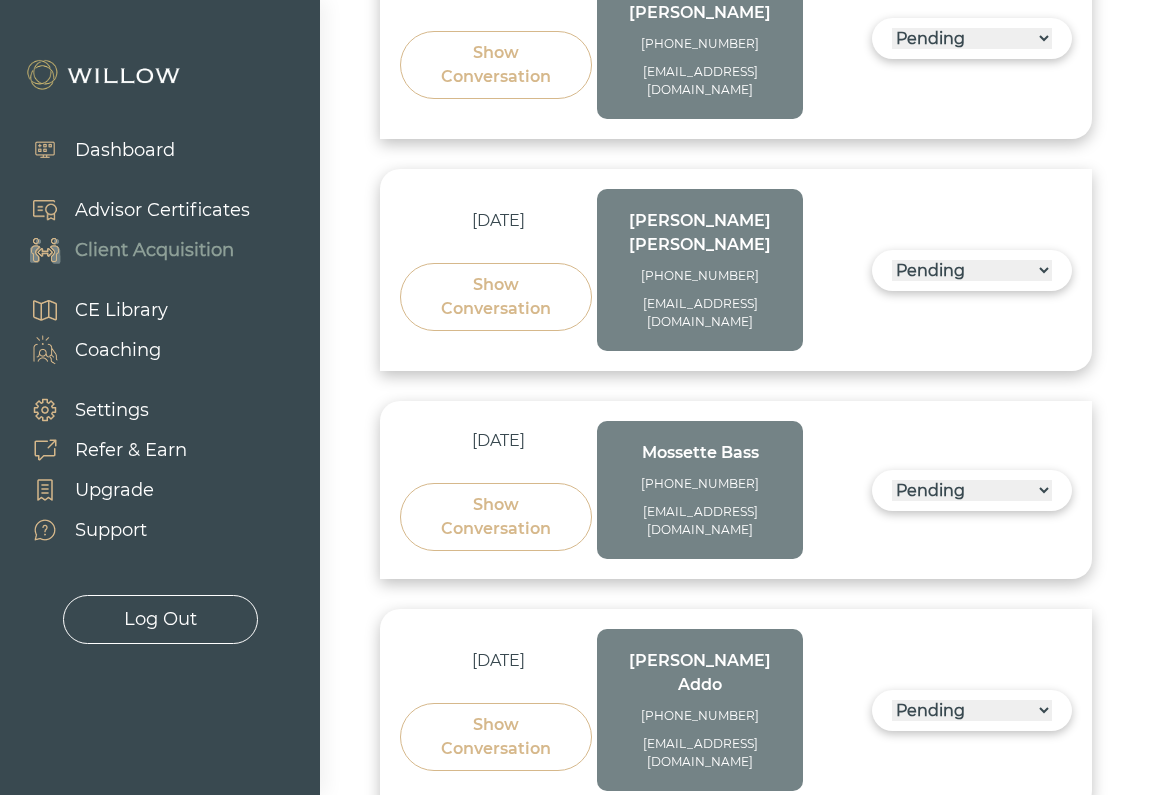 drag, startPoint x: 786, startPoint y: 645, endPoint x: 625, endPoint y: 643, distance: 161.01242 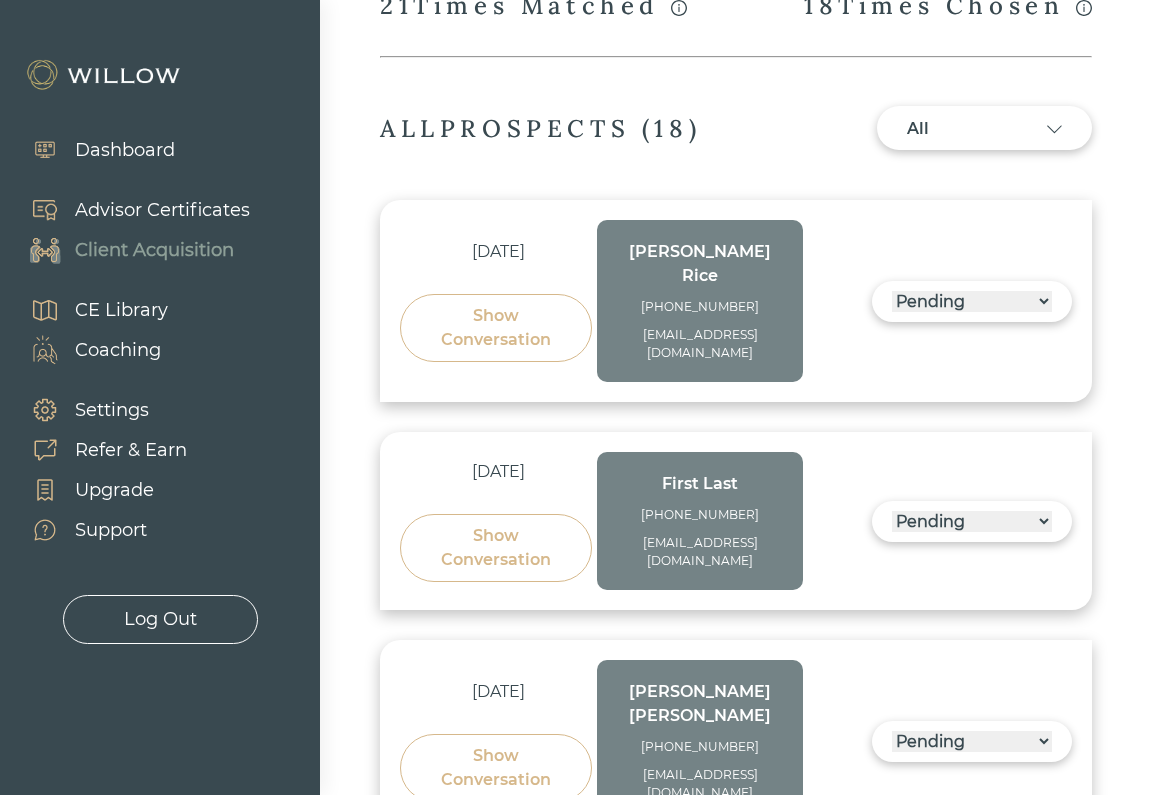 scroll, scrollTop: 317, scrollLeft: 0, axis: vertical 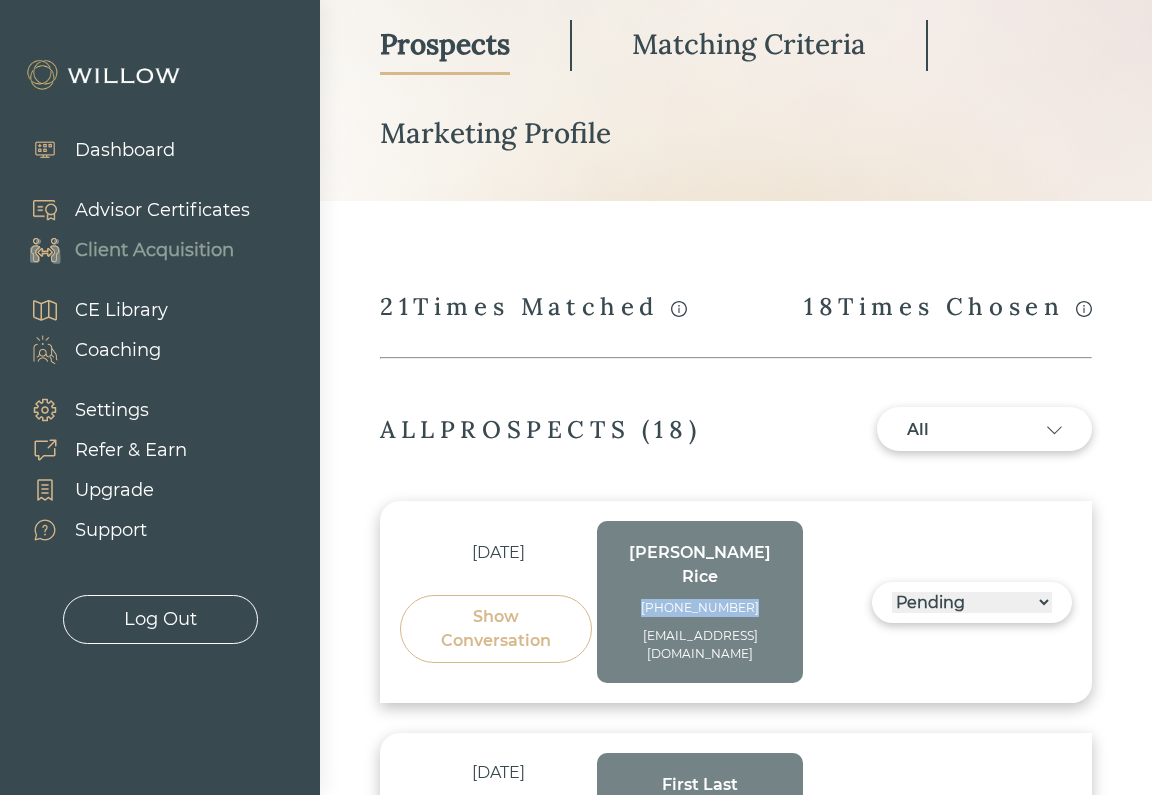 drag, startPoint x: 753, startPoint y: 587, endPoint x: 648, endPoint y: 589, distance: 105.01904 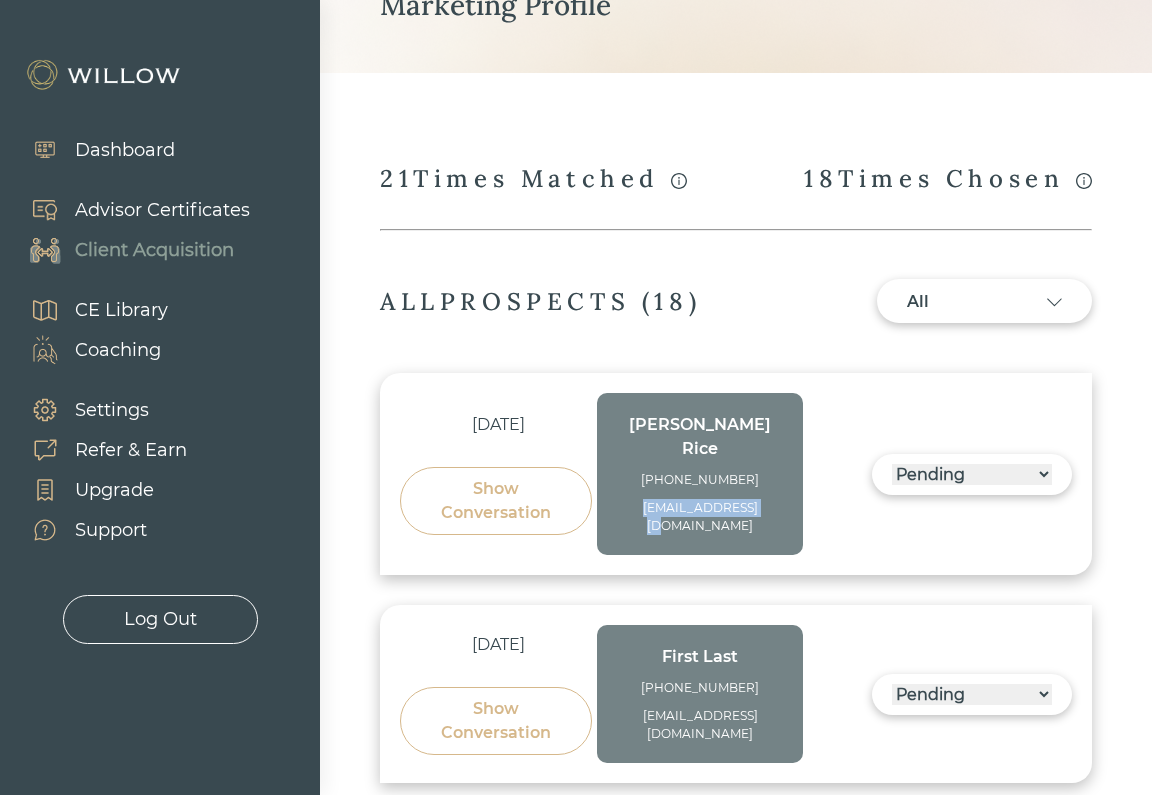 drag, startPoint x: 763, startPoint y: 481, endPoint x: 627, endPoint y: 488, distance: 136.18002 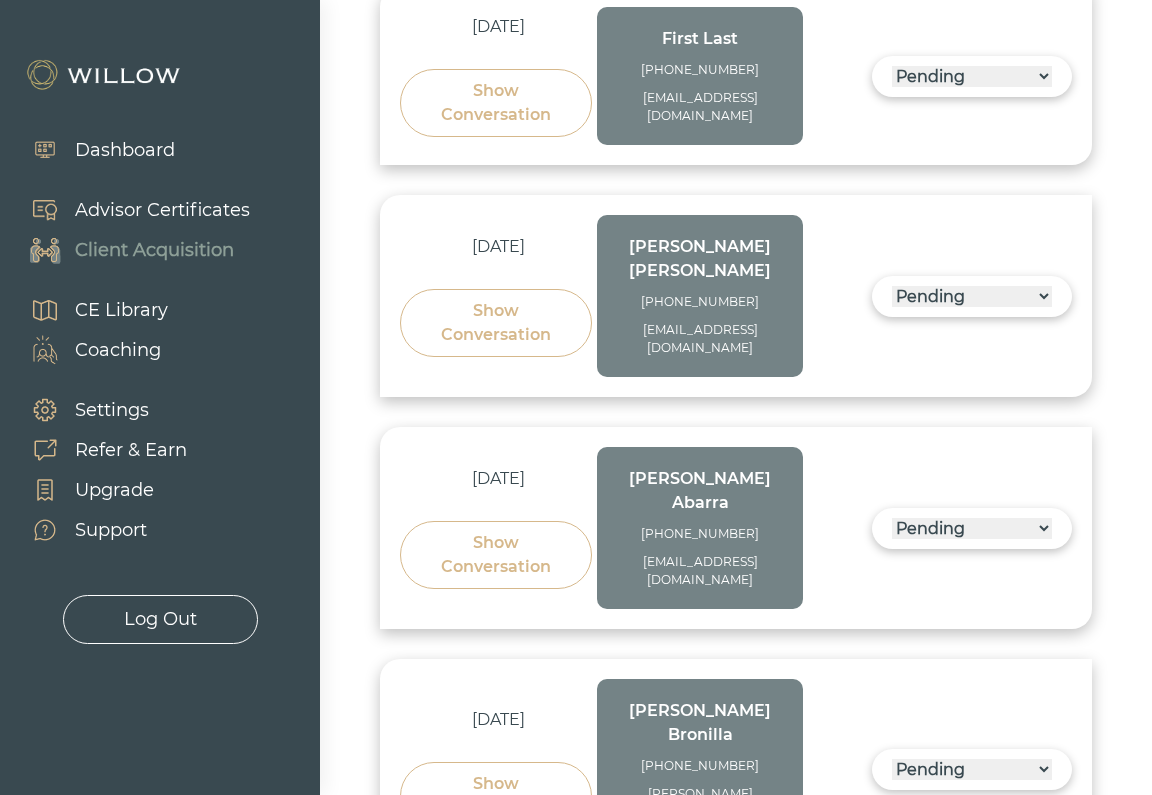 scroll, scrollTop: 1064, scrollLeft: 0, axis: vertical 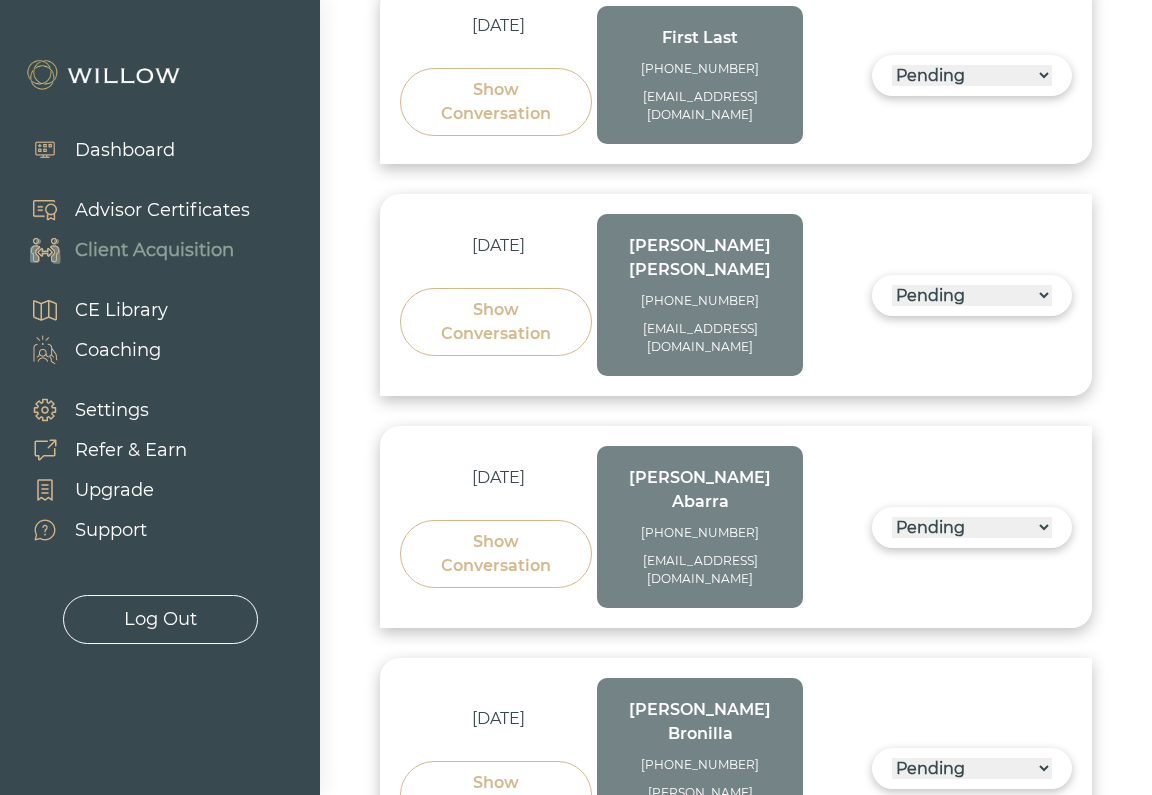 click on "[PERSON_NAME]" at bounding box center (700, 722) 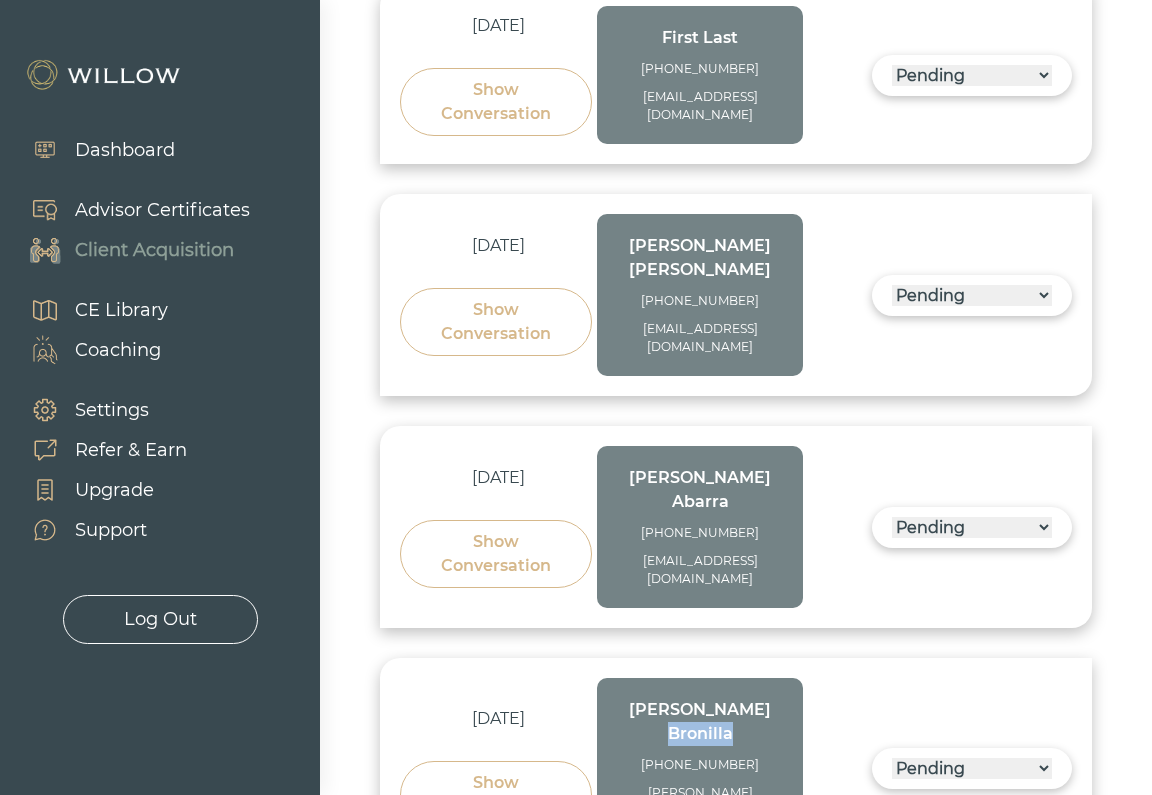 copy on "Bronilla" 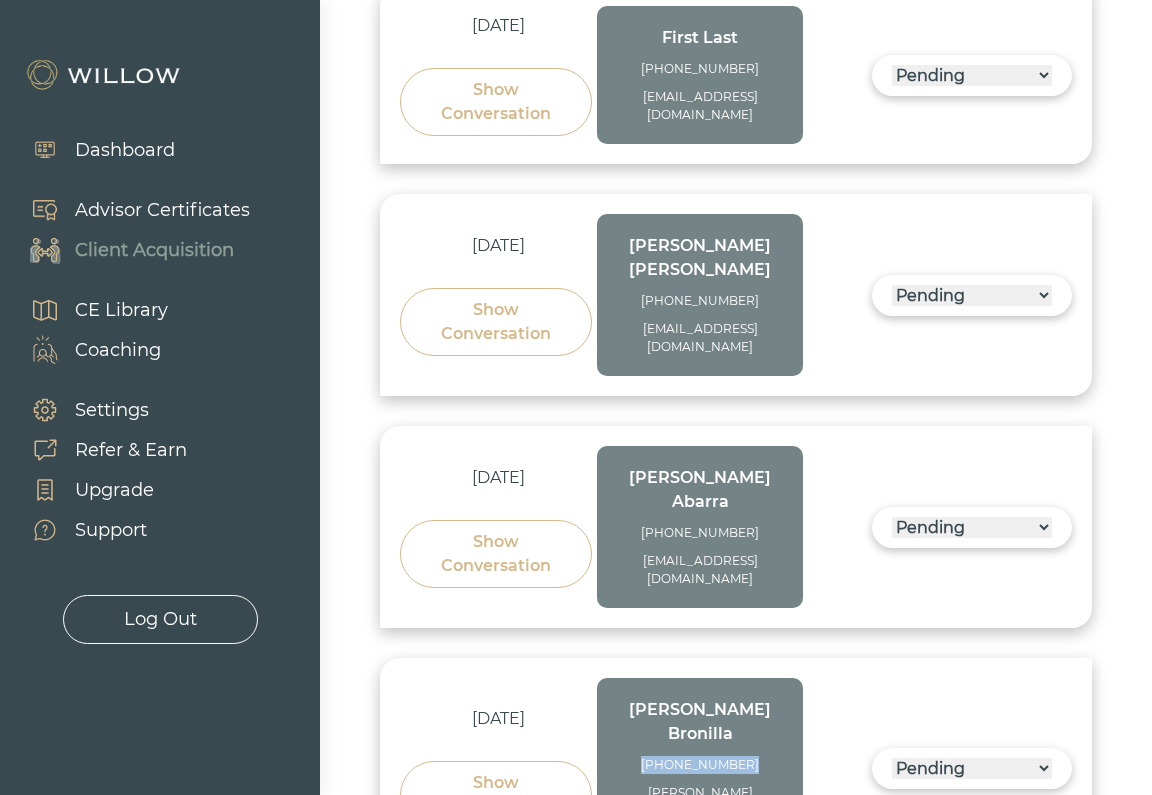 drag, startPoint x: 754, startPoint y: 605, endPoint x: 657, endPoint y: 609, distance: 97.082436 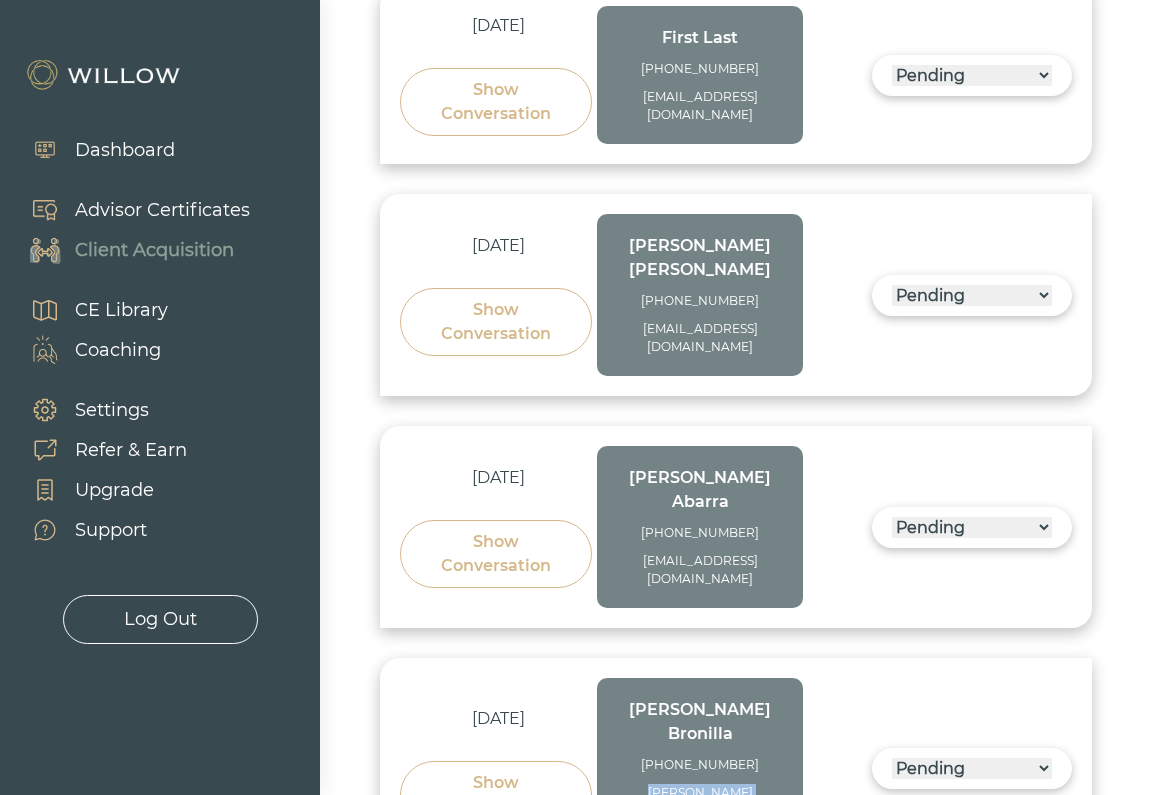 drag, startPoint x: 772, startPoint y: 630, endPoint x: 638, endPoint y: 637, distance: 134.18271 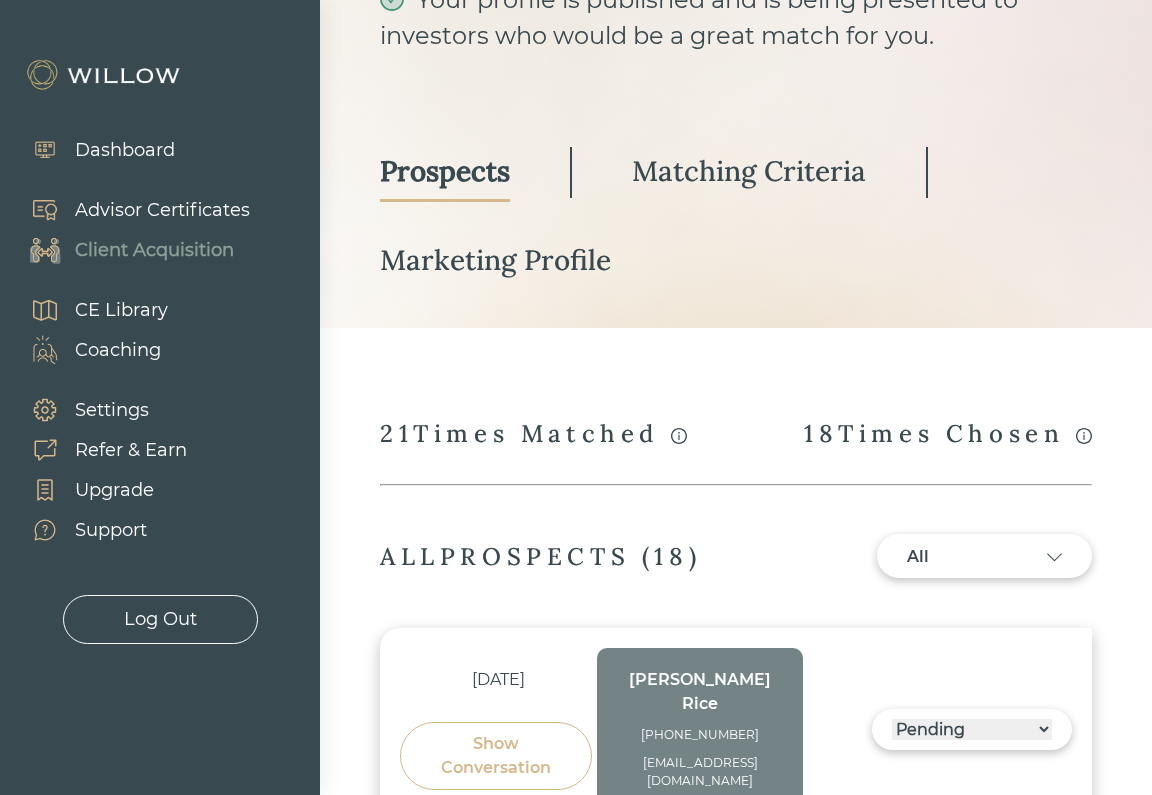 scroll, scrollTop: 655, scrollLeft: 0, axis: vertical 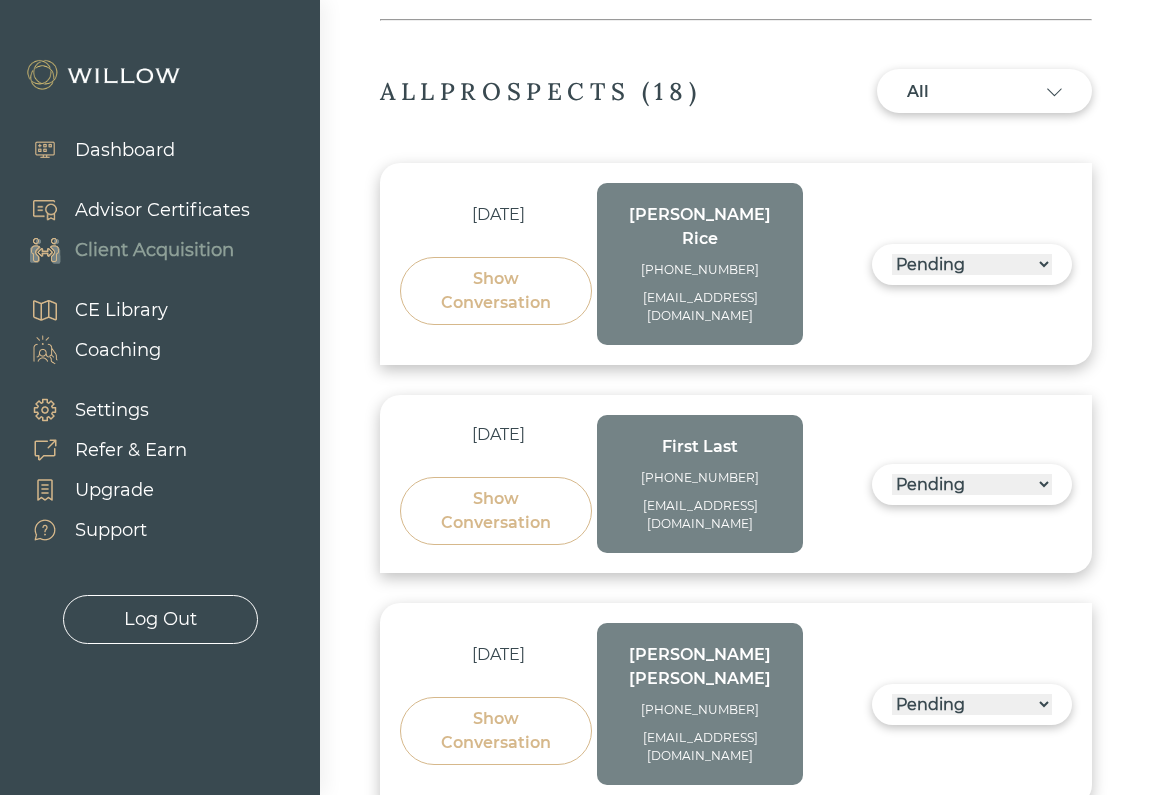 click on "[PERSON_NAME]" at bounding box center (700, 227) 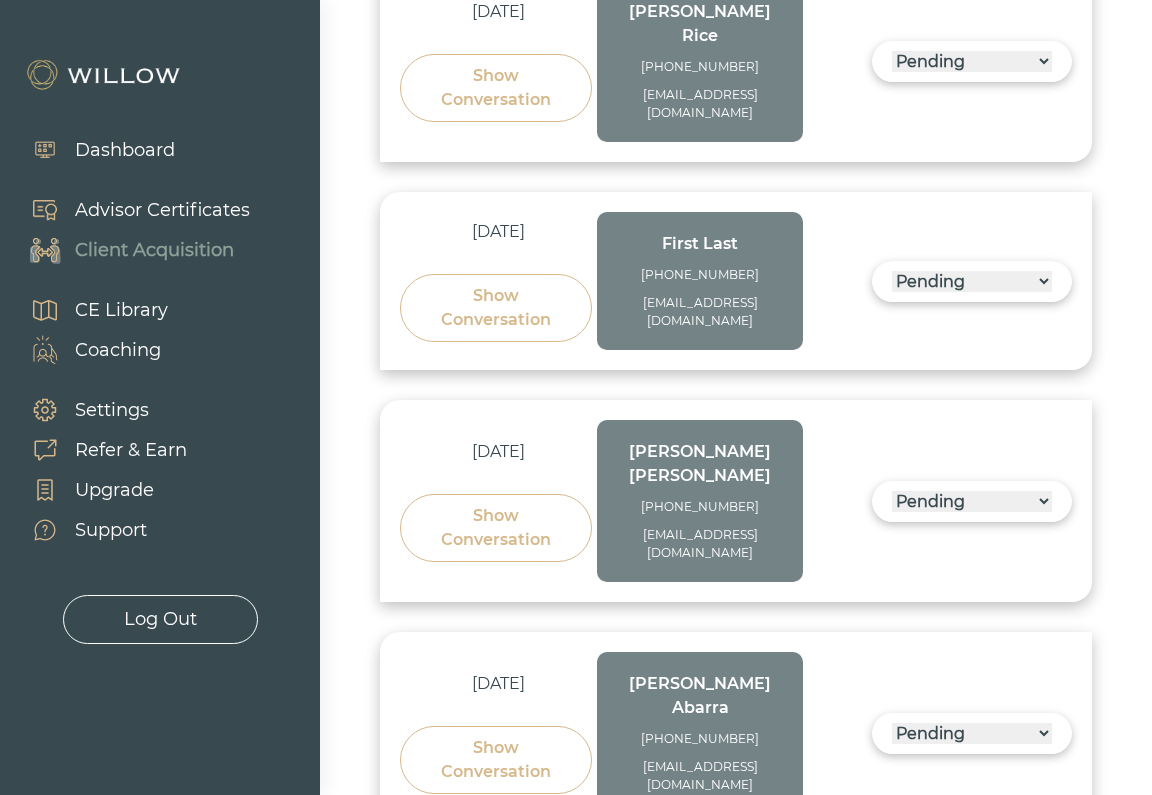 scroll, scrollTop: 861, scrollLeft: 0, axis: vertical 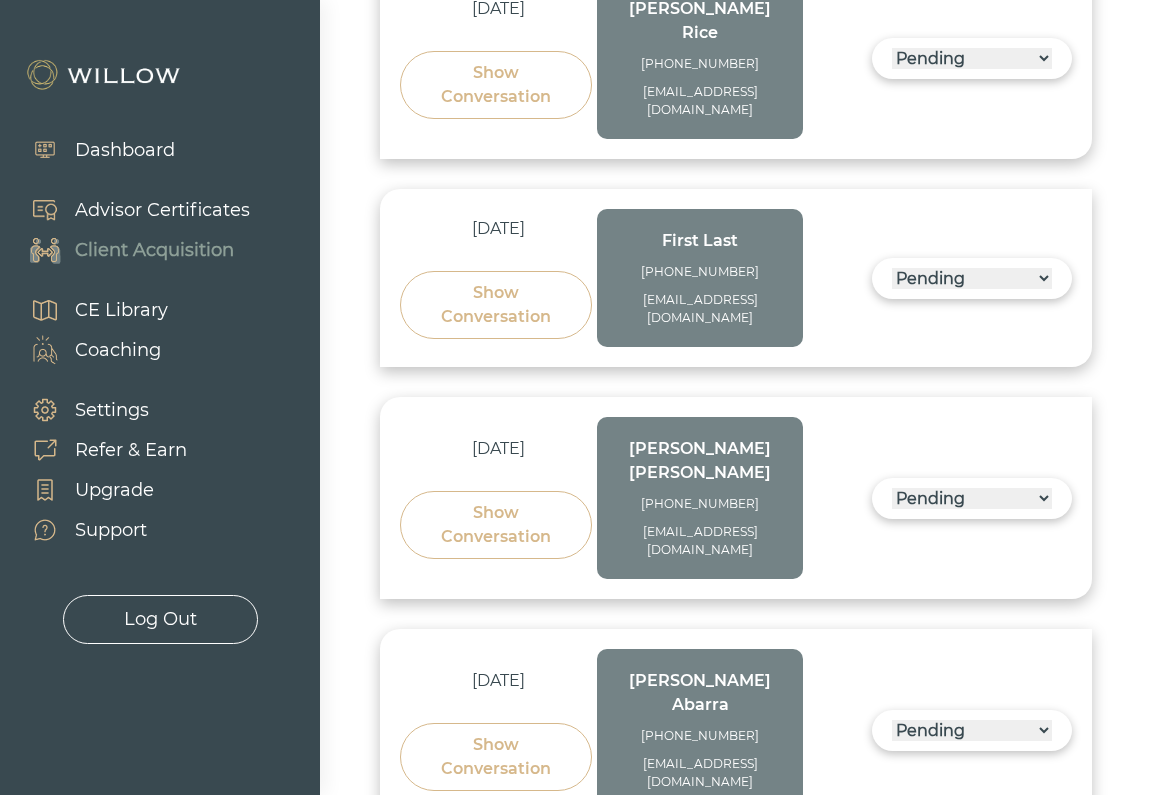 click on "Show Conversation" at bounding box center (496, 305) 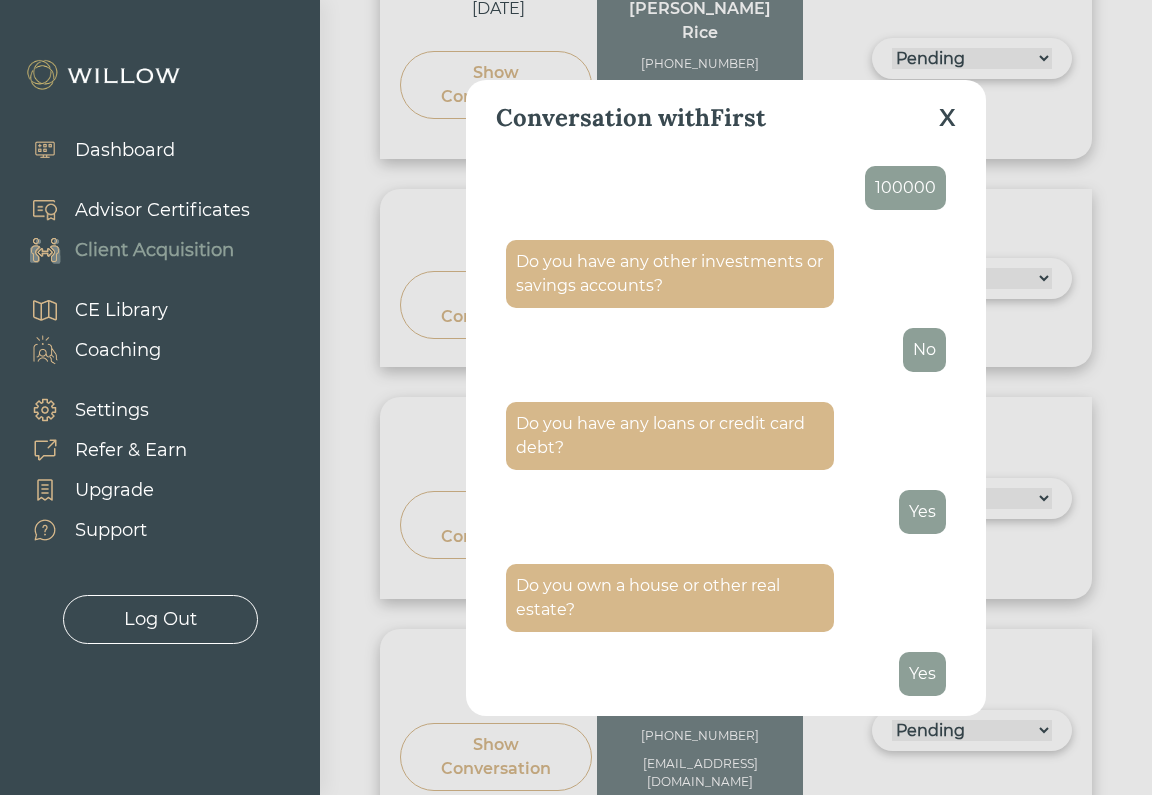 scroll, scrollTop: 3629, scrollLeft: 0, axis: vertical 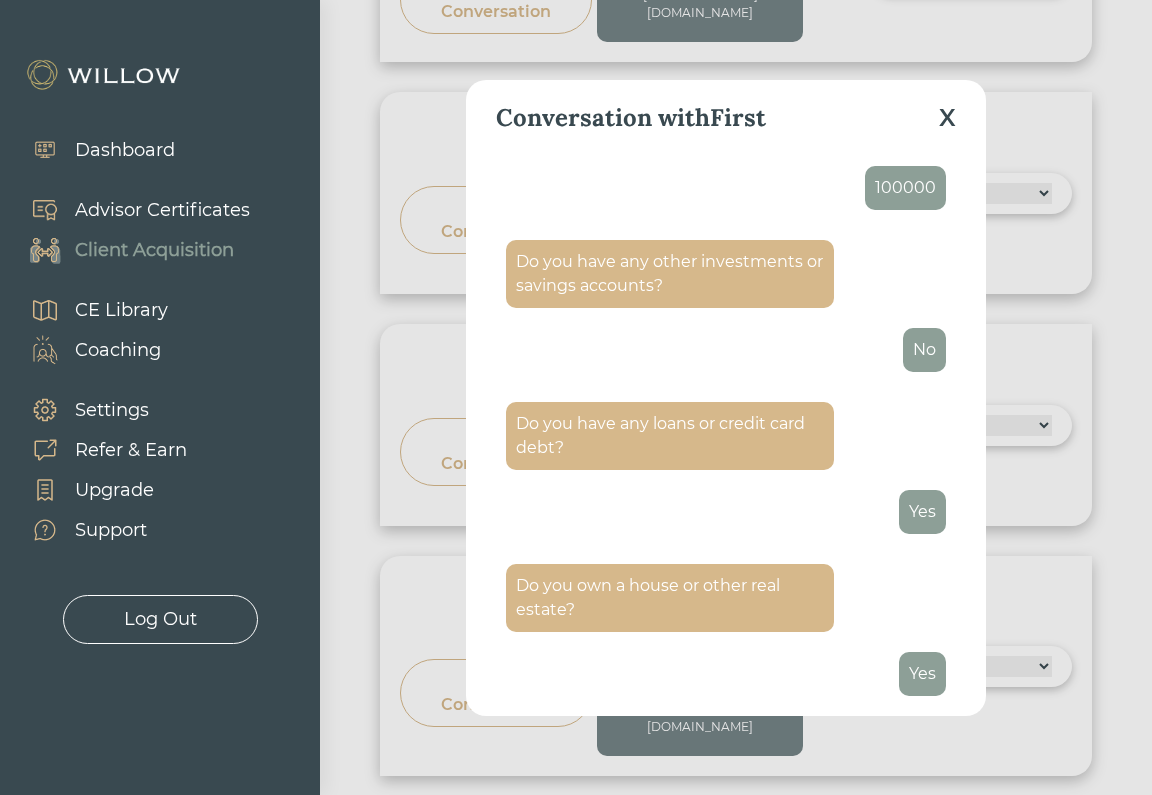 click on "X" at bounding box center (947, 118) 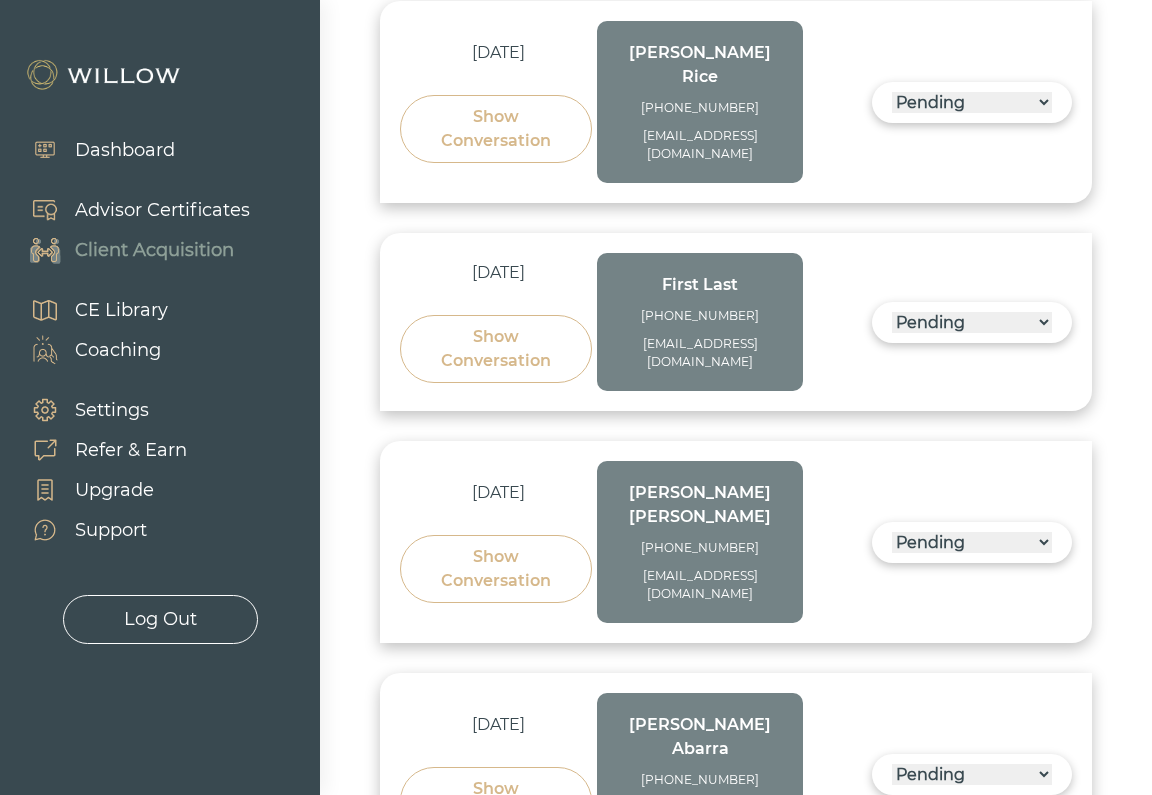 scroll, scrollTop: 817, scrollLeft: 0, axis: vertical 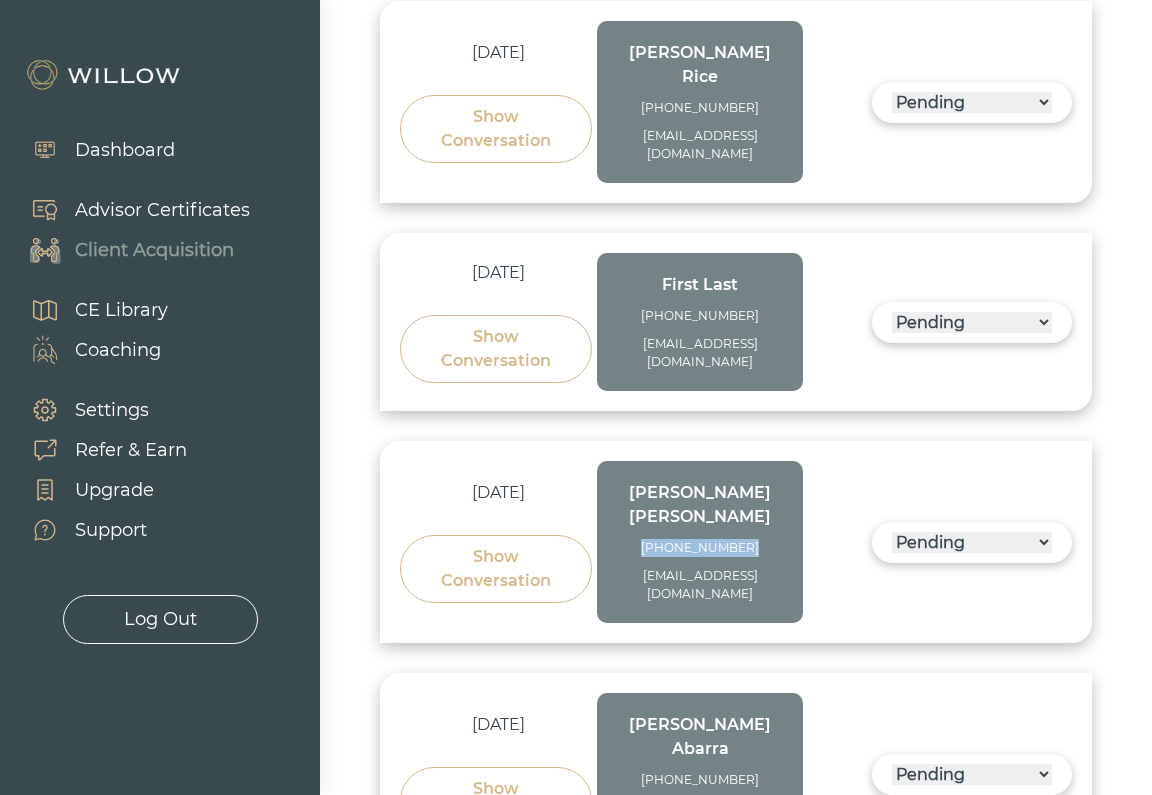 drag, startPoint x: 753, startPoint y: 469, endPoint x: 660, endPoint y: 468, distance: 93.00538 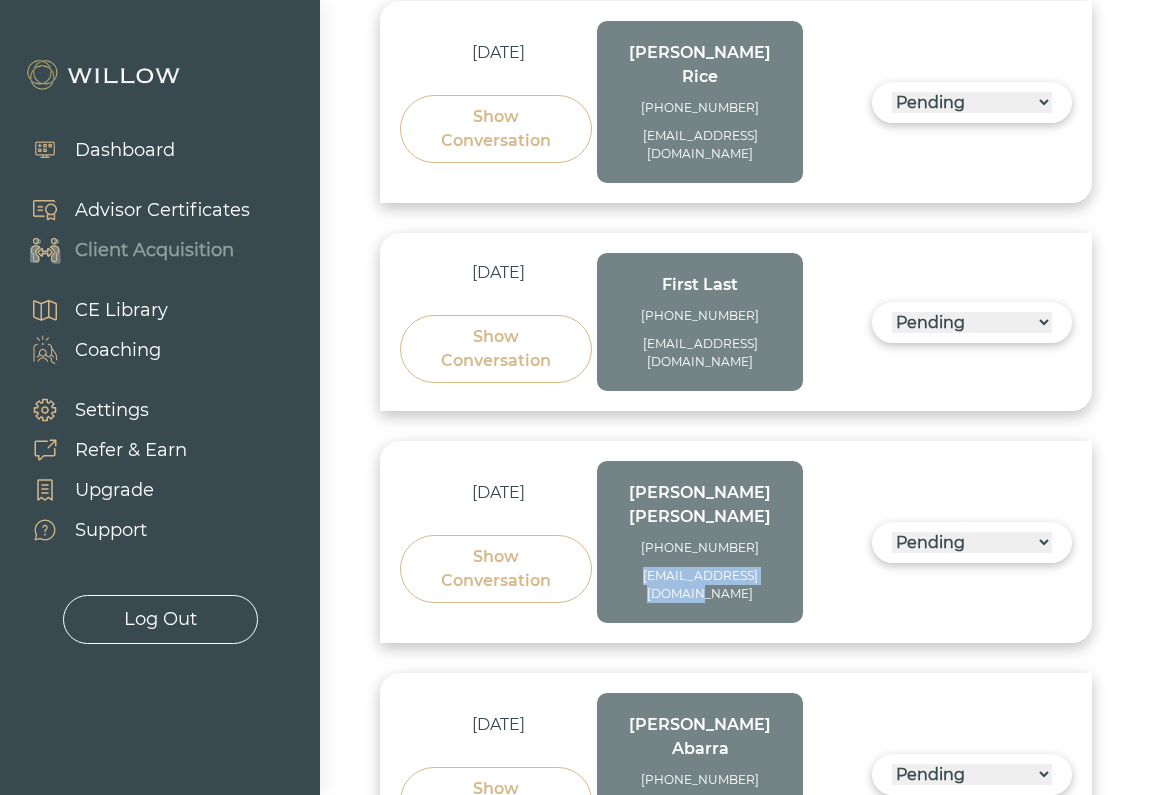 drag, startPoint x: 780, startPoint y: 494, endPoint x: 625, endPoint y: 499, distance: 155.08063 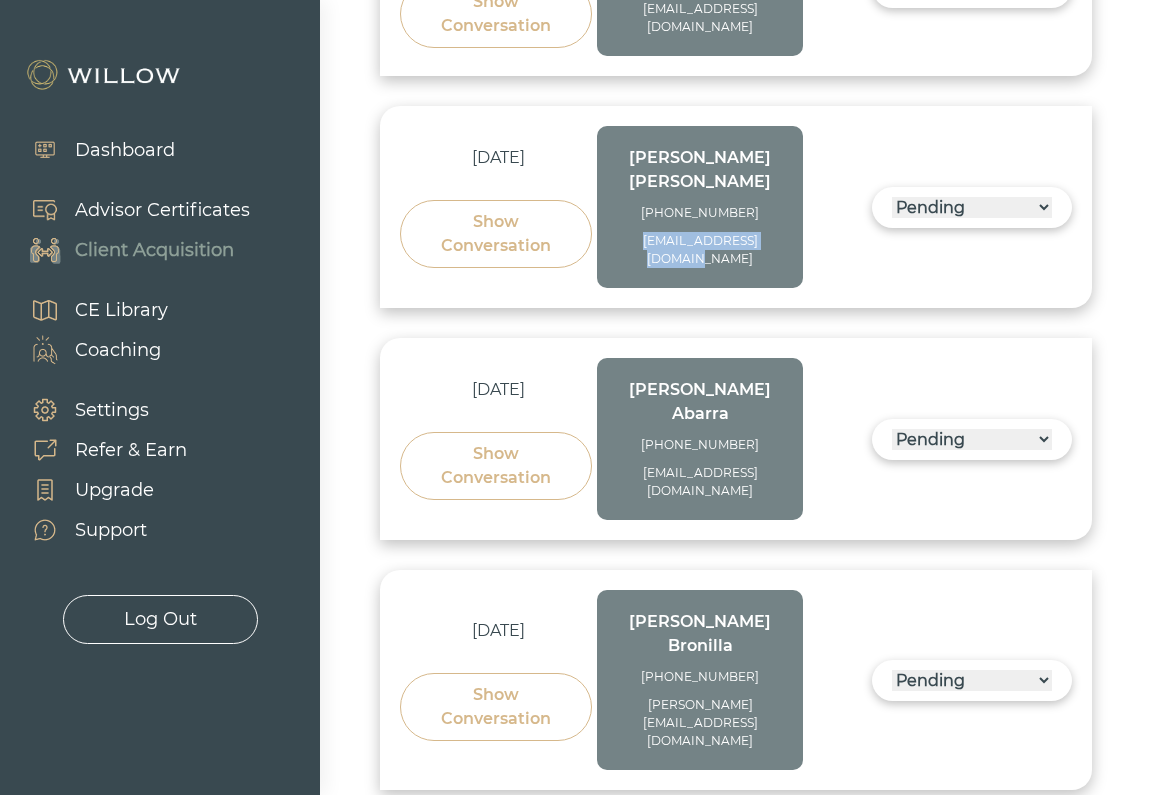 scroll, scrollTop: 1156, scrollLeft: 0, axis: vertical 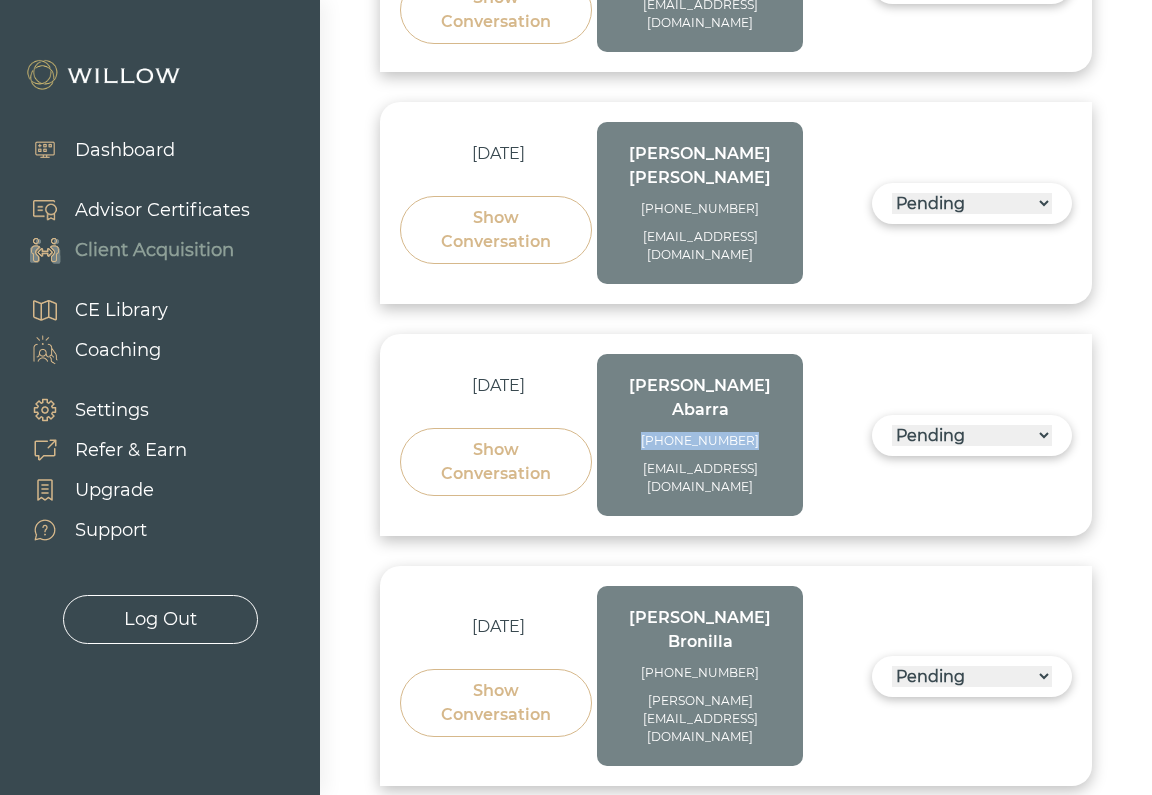 drag, startPoint x: 759, startPoint y: 315, endPoint x: 653, endPoint y: 323, distance: 106.30146 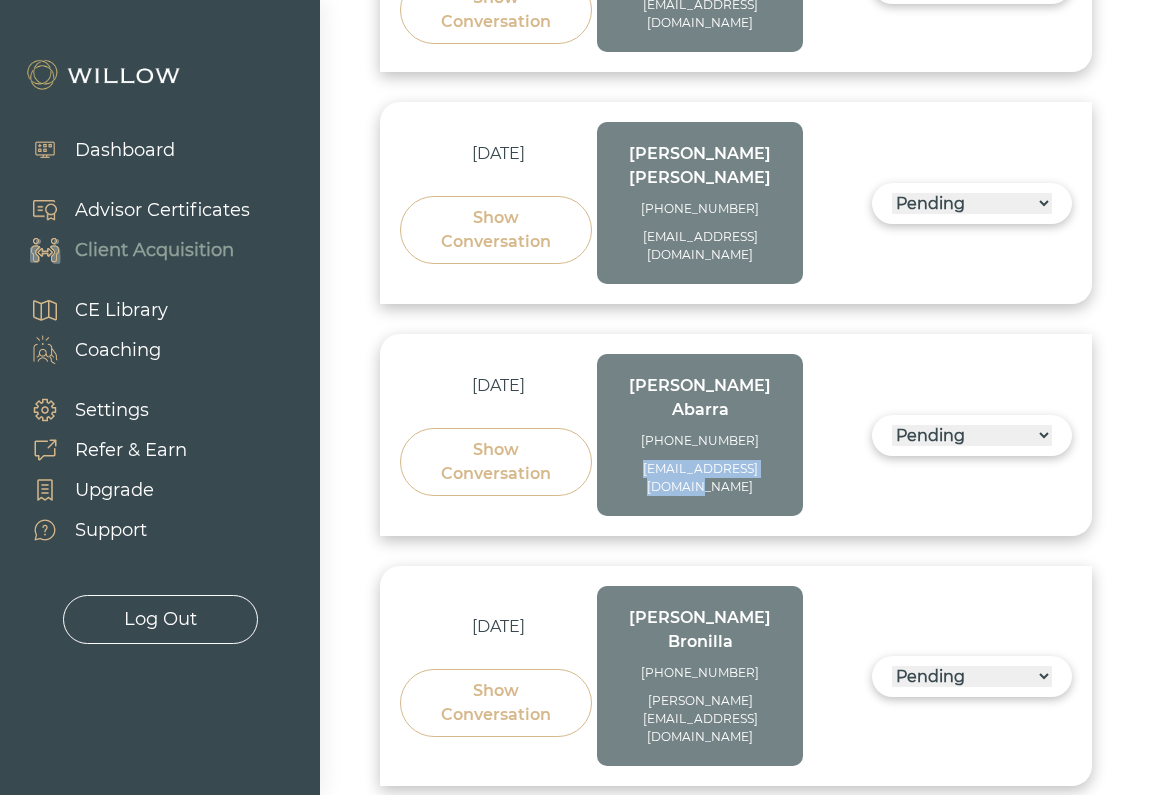 drag, startPoint x: 790, startPoint y: 348, endPoint x: 624, endPoint y: 351, distance: 166.0271 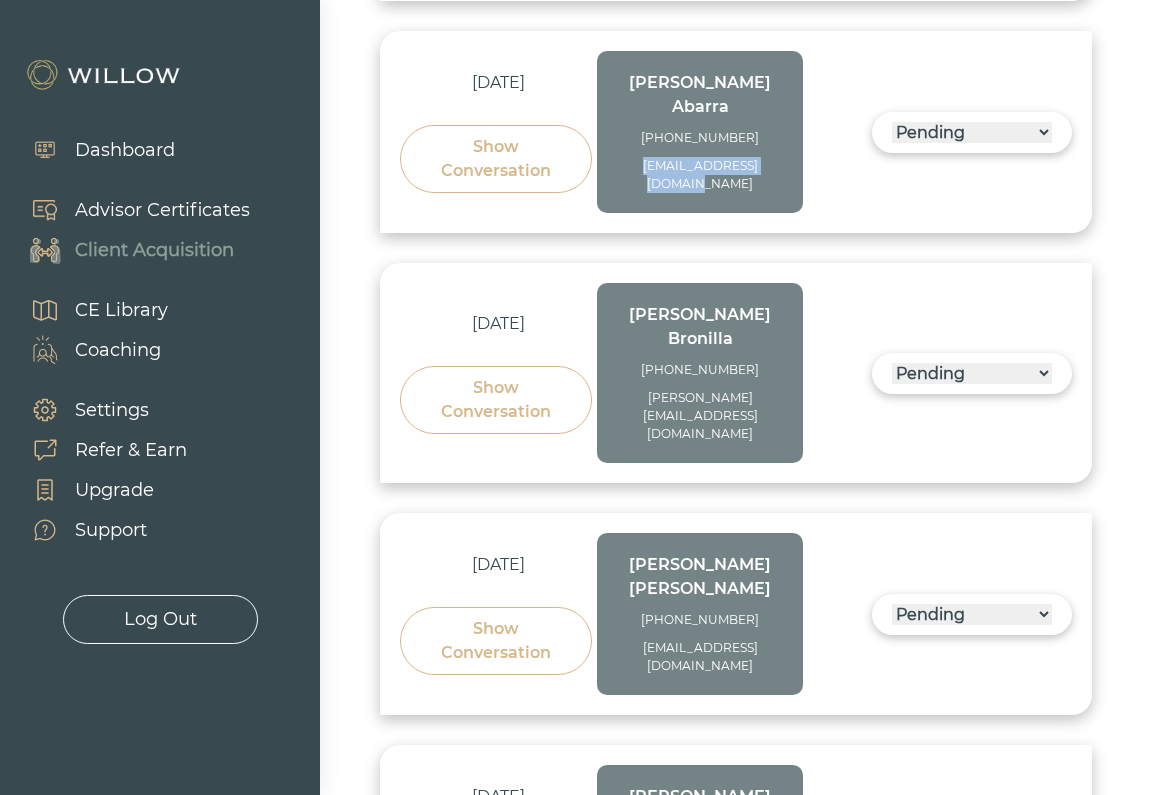 scroll, scrollTop: 1465, scrollLeft: 0, axis: vertical 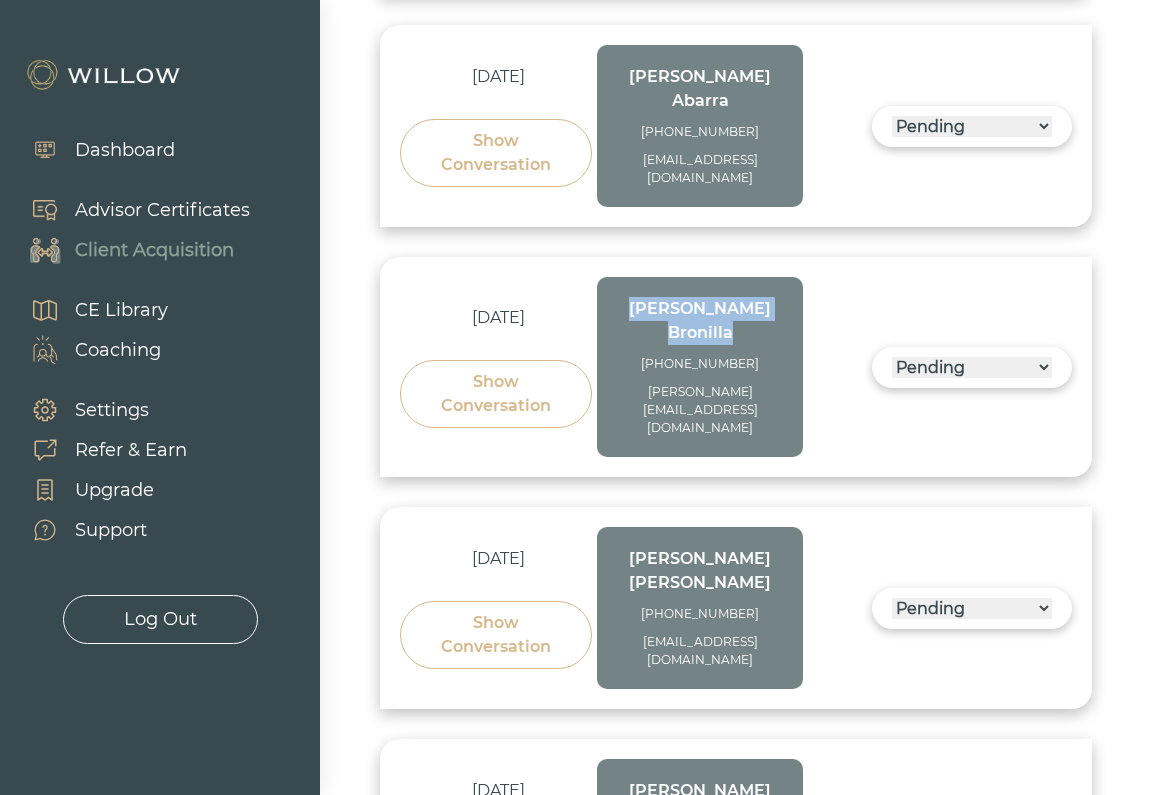 drag, startPoint x: 770, startPoint y: 175, endPoint x: 637, endPoint y: 167, distance: 133.24039 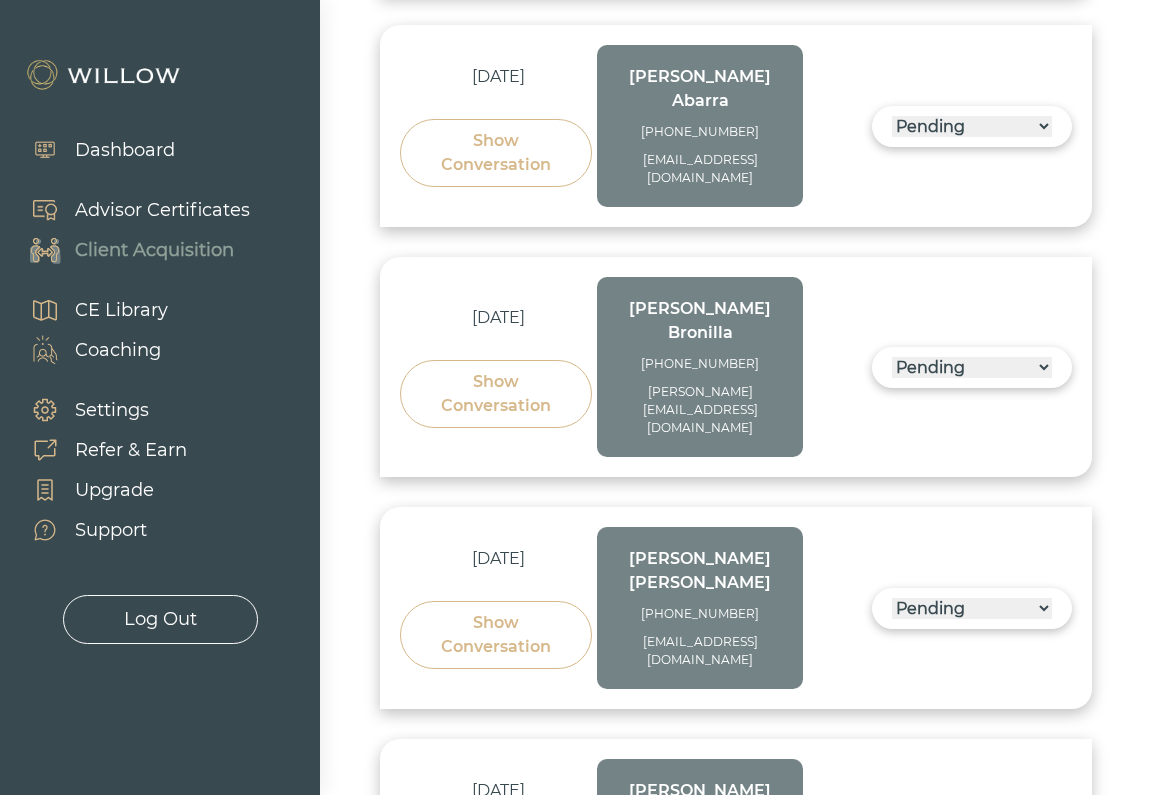 click on "[PERSON_NAME]" at bounding box center (700, 321) 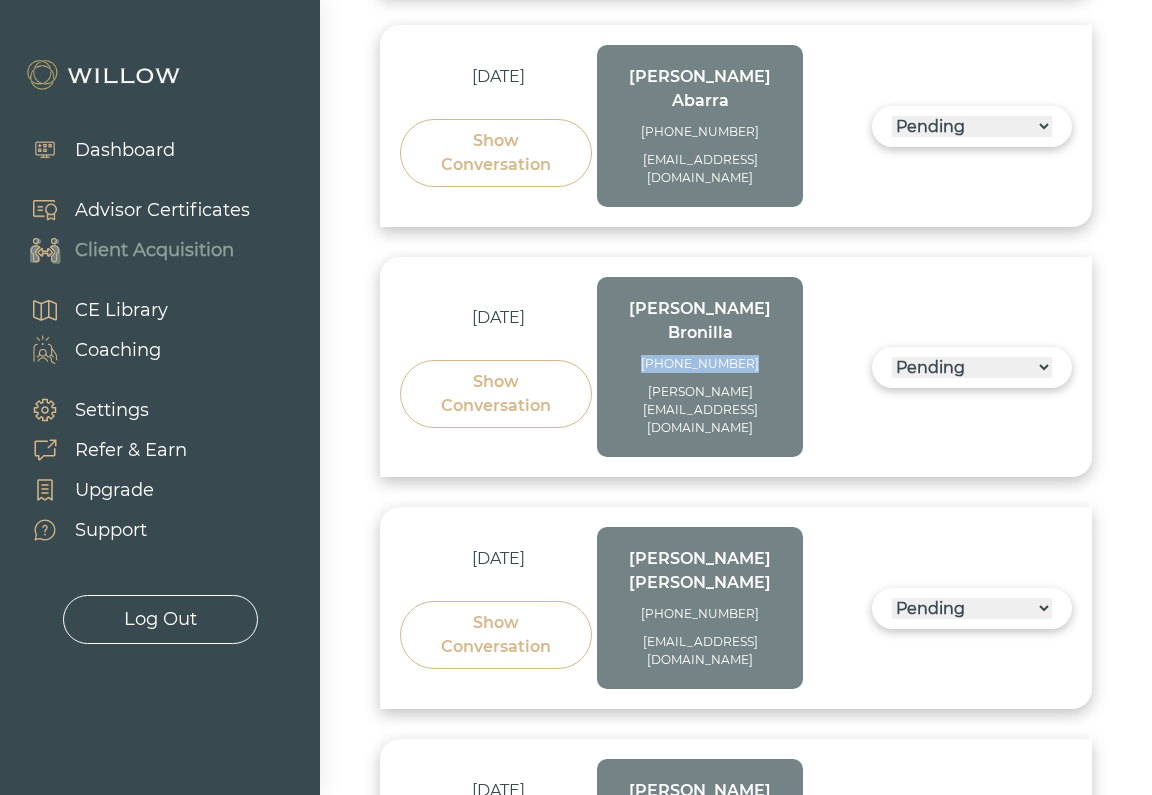 drag, startPoint x: 755, startPoint y: 212, endPoint x: 645, endPoint y: 202, distance: 110.45361 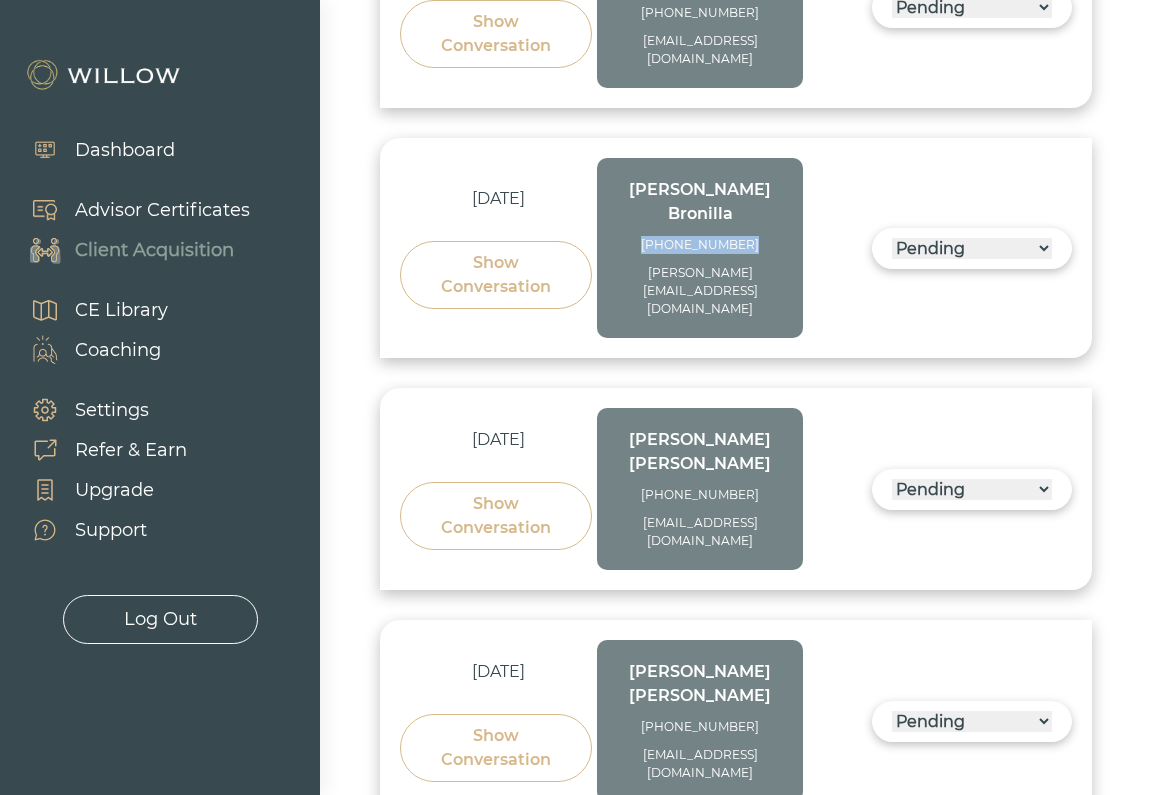 scroll, scrollTop: 1610, scrollLeft: 0, axis: vertical 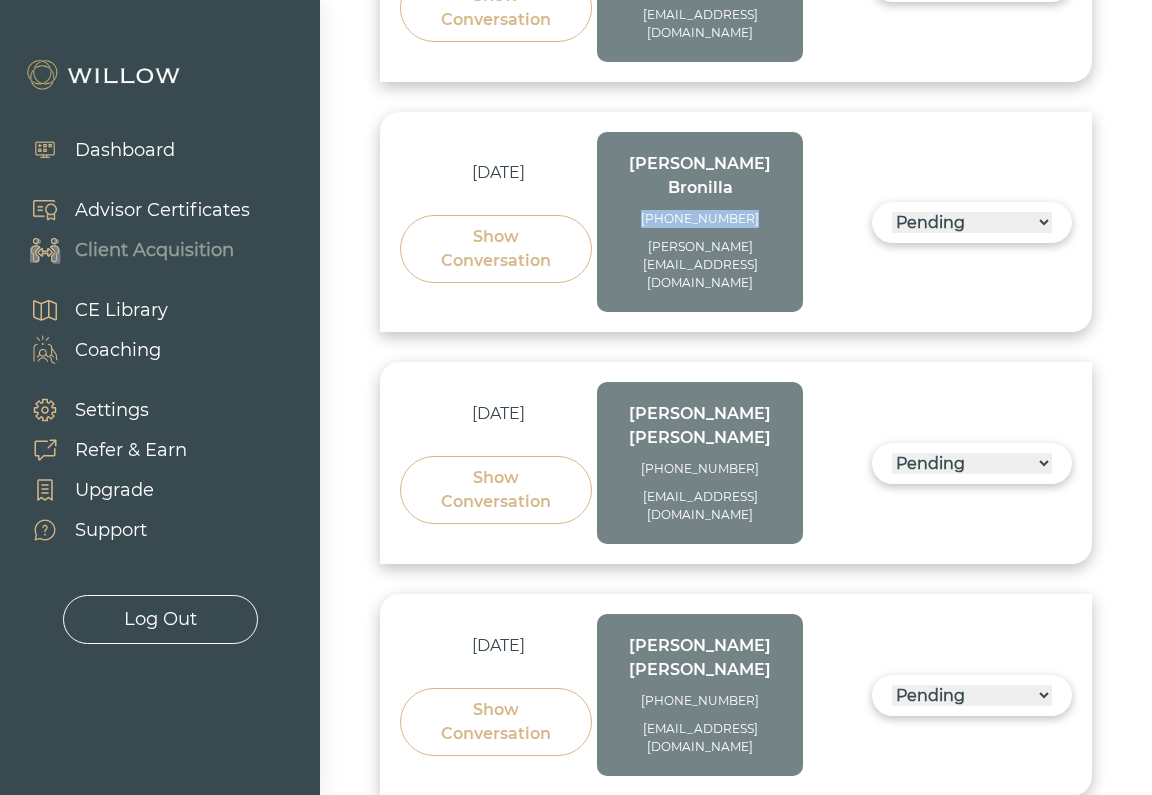 click on "[PERSON_NAME]" at bounding box center [700, 426] 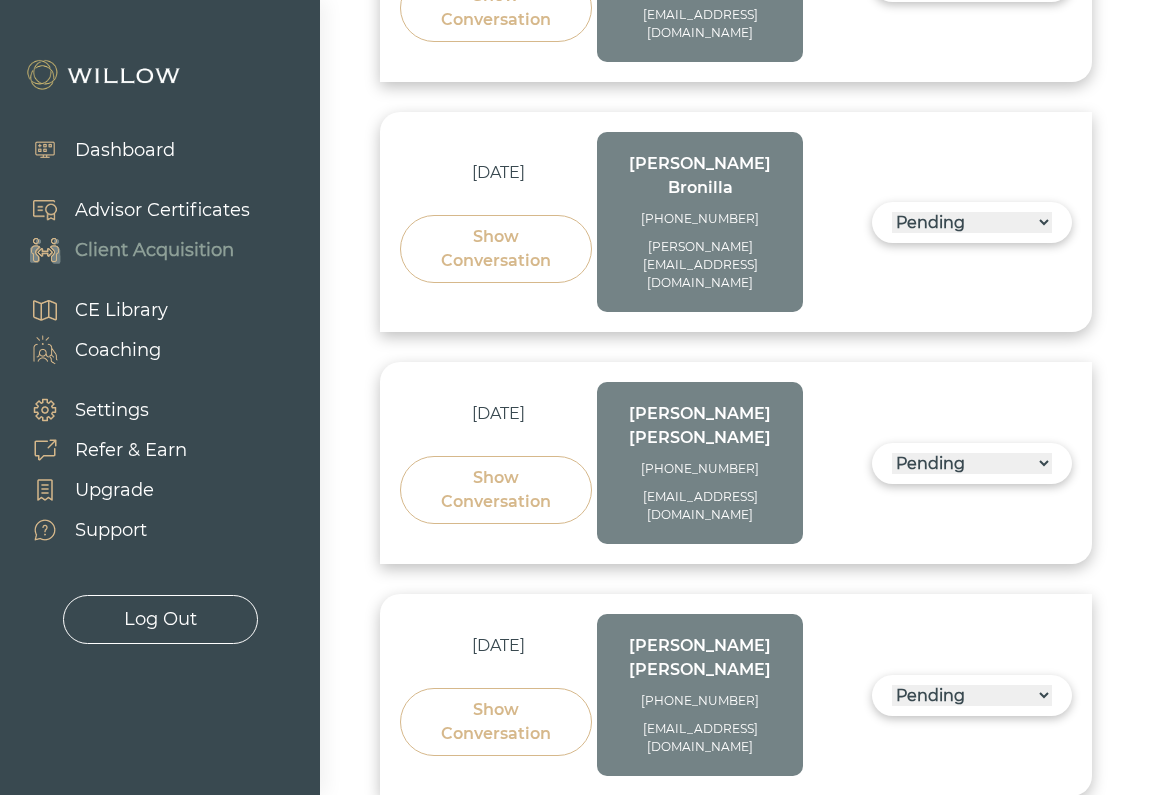 click on "[PERSON_NAME]" at bounding box center (700, 426) 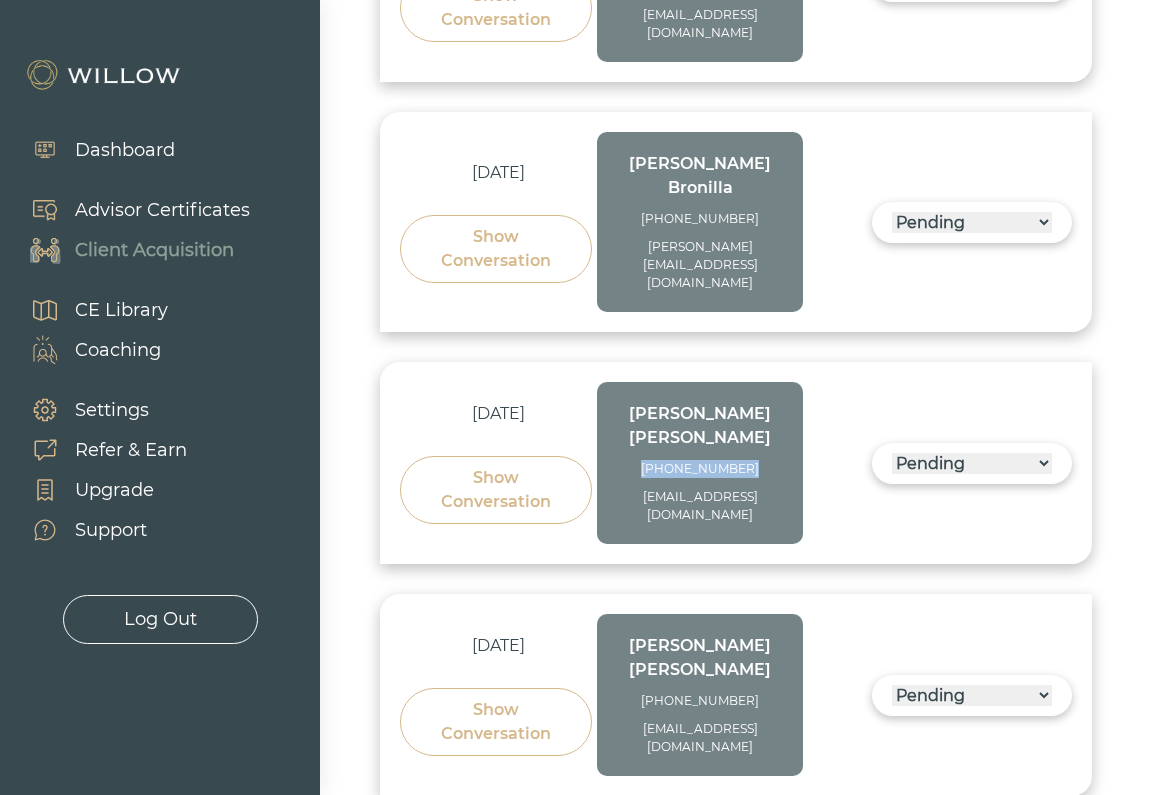 drag, startPoint x: 755, startPoint y: 253, endPoint x: 664, endPoint y: 256, distance: 91.04944 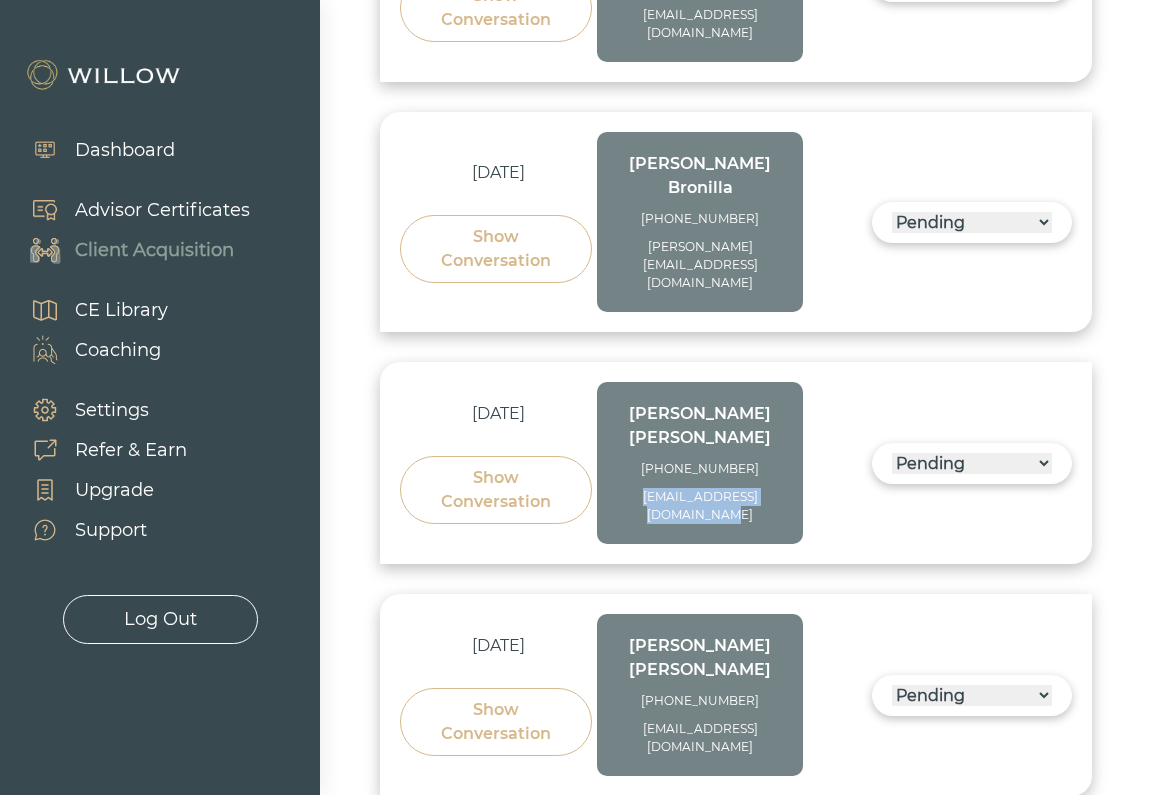 drag, startPoint x: 726, startPoint y: 290, endPoint x: 609, endPoint y: 280, distance: 117.426575 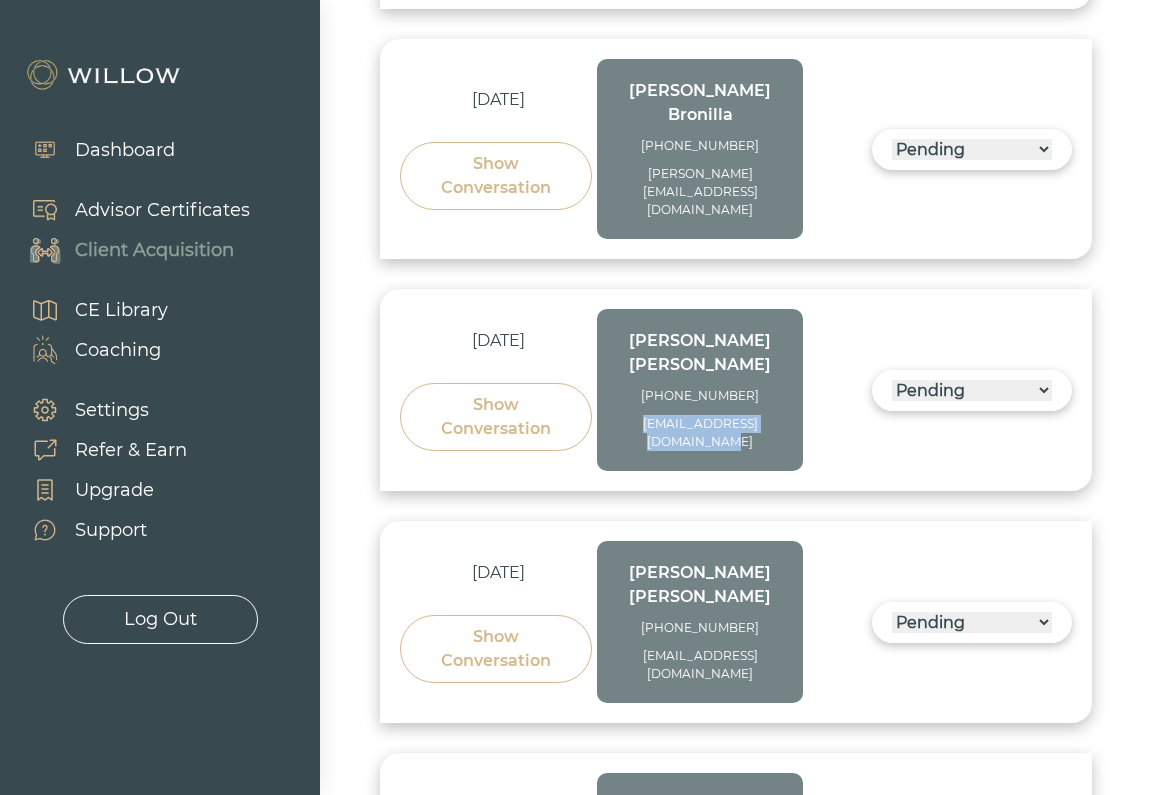 scroll, scrollTop: 1713, scrollLeft: 0, axis: vertical 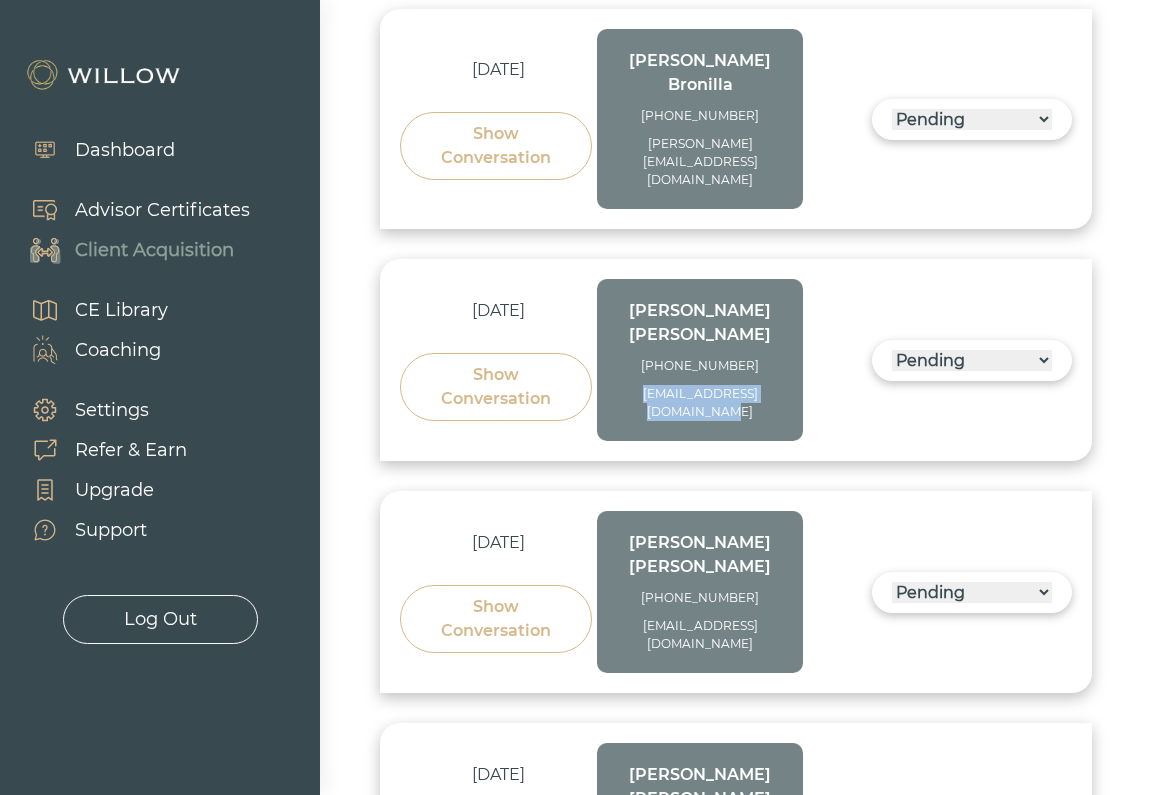 click on "[PERSON_NAME]" at bounding box center (700, 555) 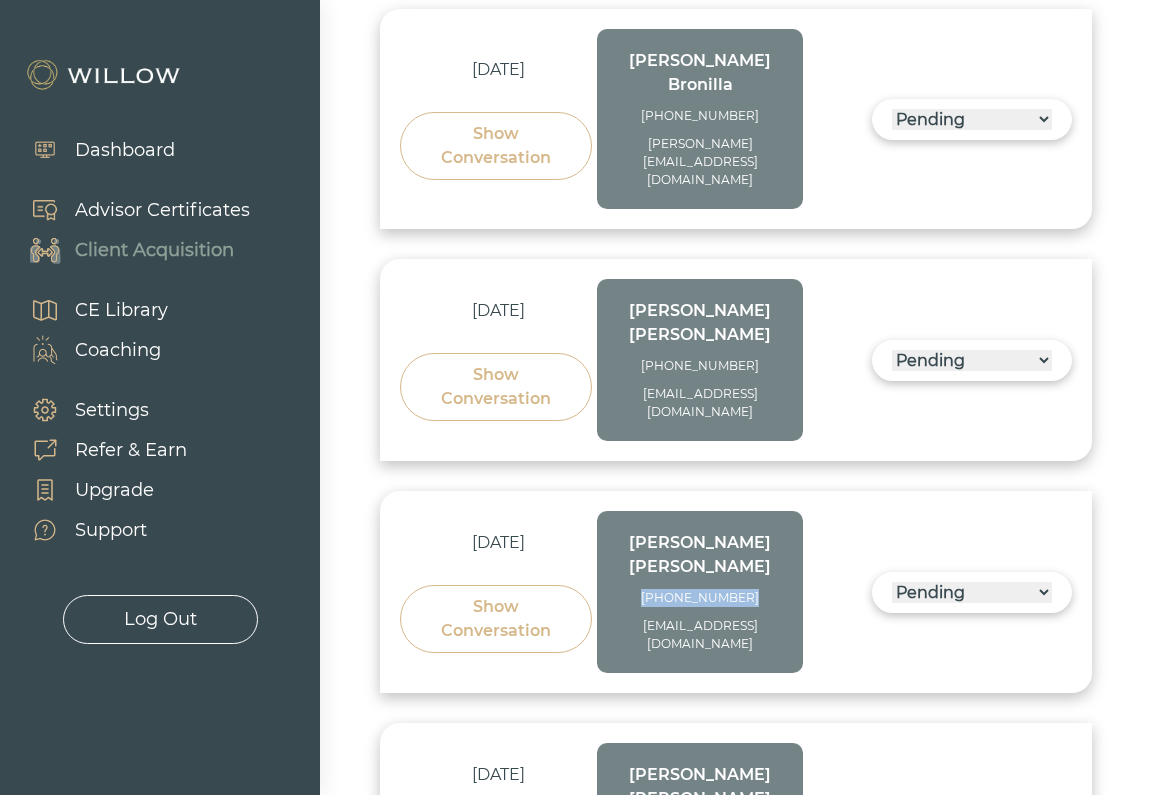 drag, startPoint x: 764, startPoint y: 349, endPoint x: 628, endPoint y: 349, distance: 136 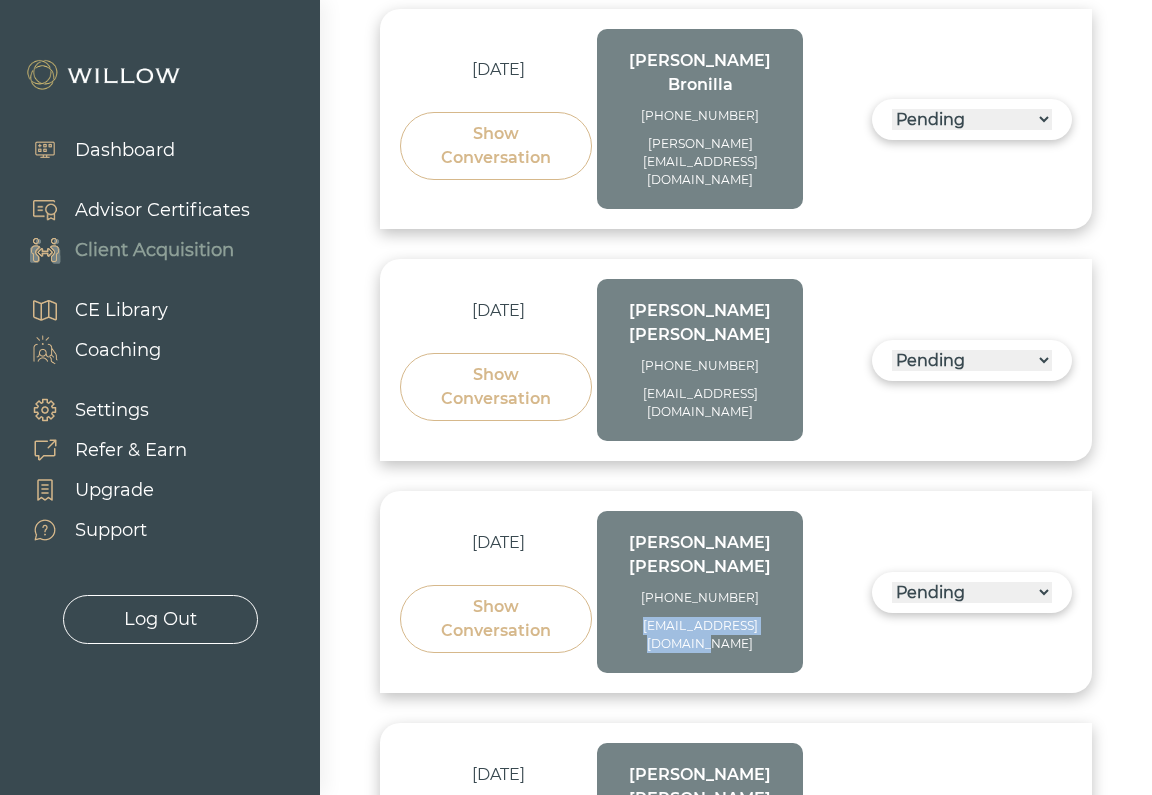 drag, startPoint x: 794, startPoint y: 388, endPoint x: 616, endPoint y: 388, distance: 178 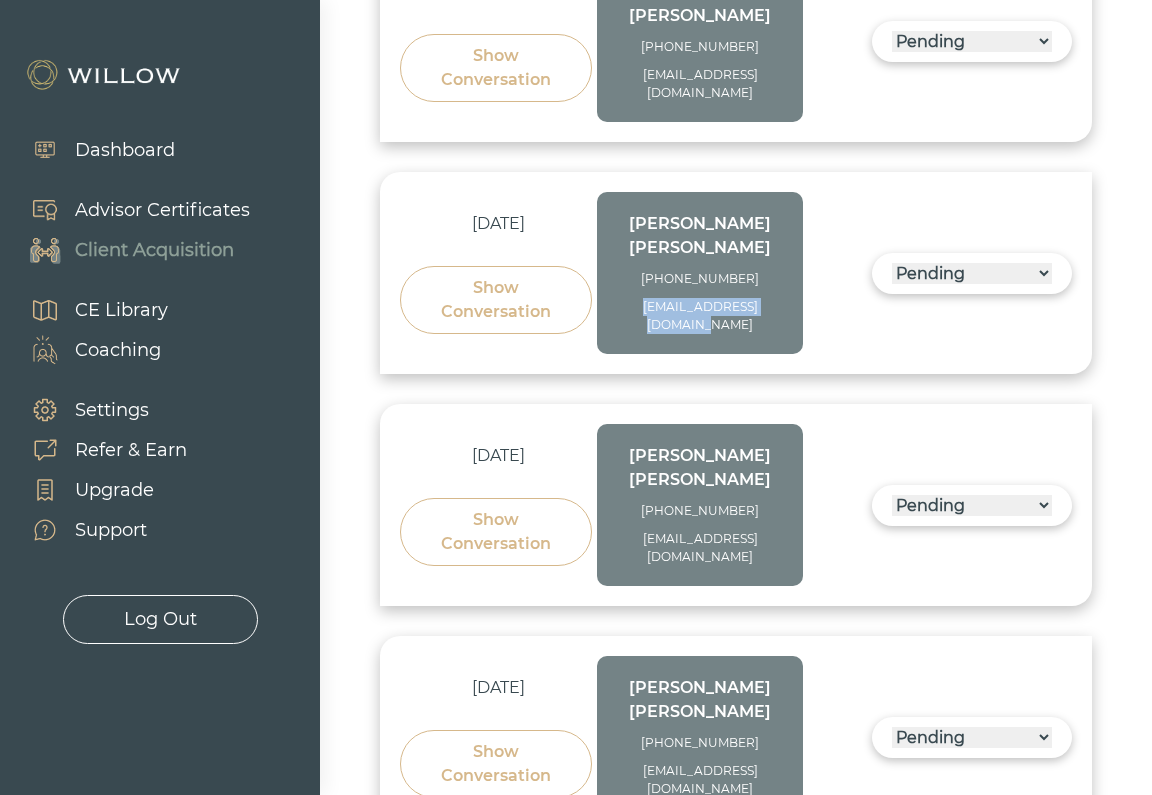 scroll, scrollTop: 2036, scrollLeft: 0, axis: vertical 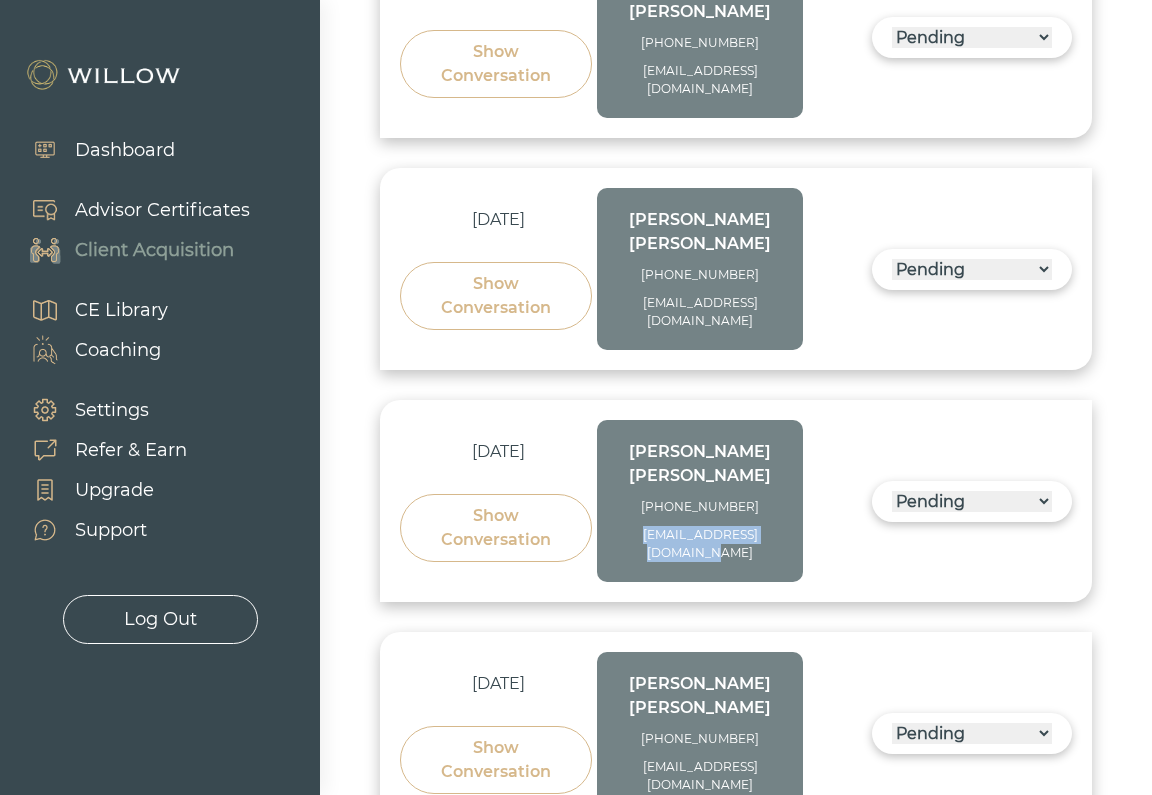 drag, startPoint x: 721, startPoint y: 272, endPoint x: 605, endPoint y: 246, distance: 118.87809 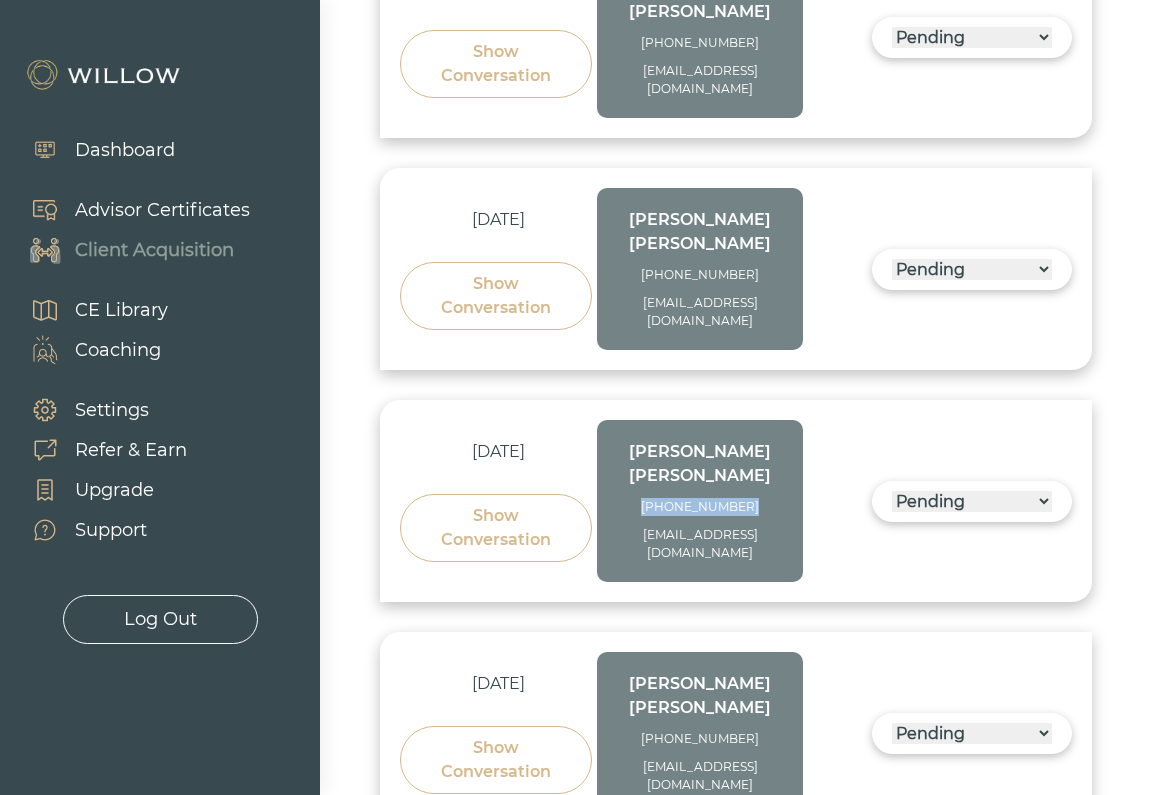 drag, startPoint x: 750, startPoint y: 221, endPoint x: 655, endPoint y: 229, distance: 95.33625 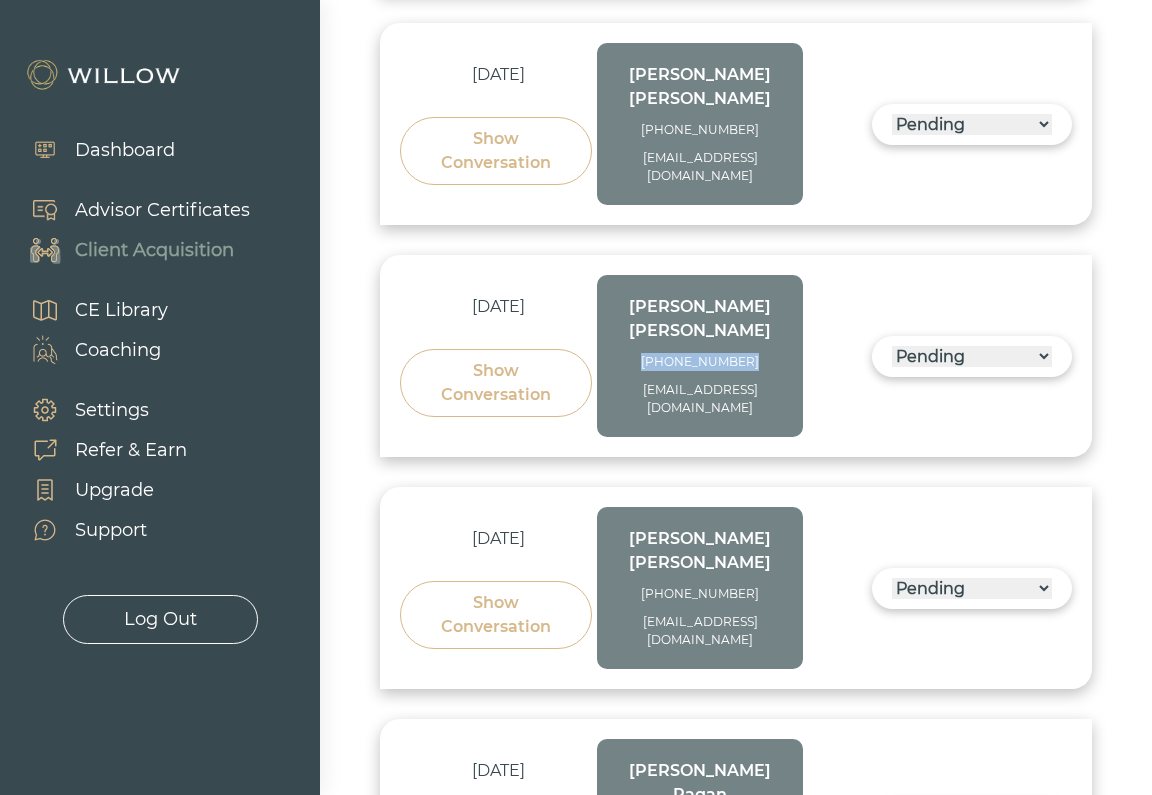 scroll, scrollTop: 2181, scrollLeft: 0, axis: vertical 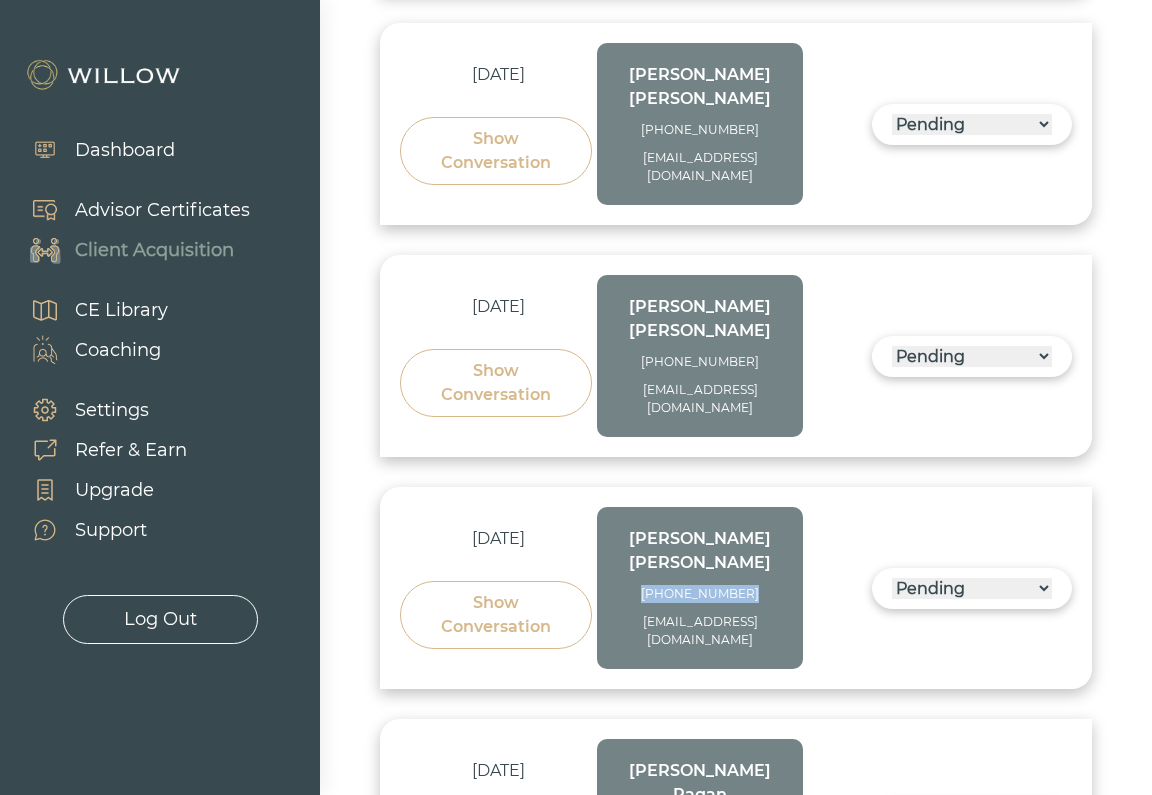 drag, startPoint x: 765, startPoint y: 293, endPoint x: 609, endPoint y: 290, distance: 156.02884 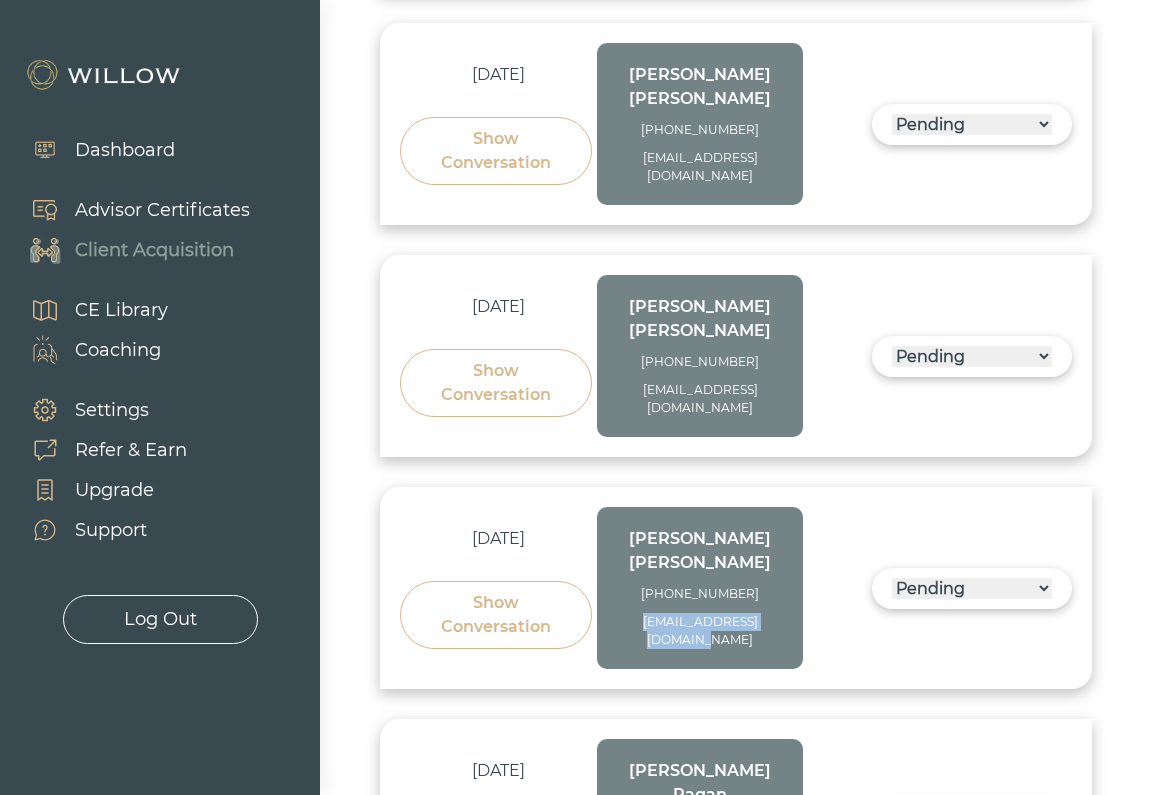 drag, startPoint x: 793, startPoint y: 318, endPoint x: 624, endPoint y: 316, distance: 169.01184 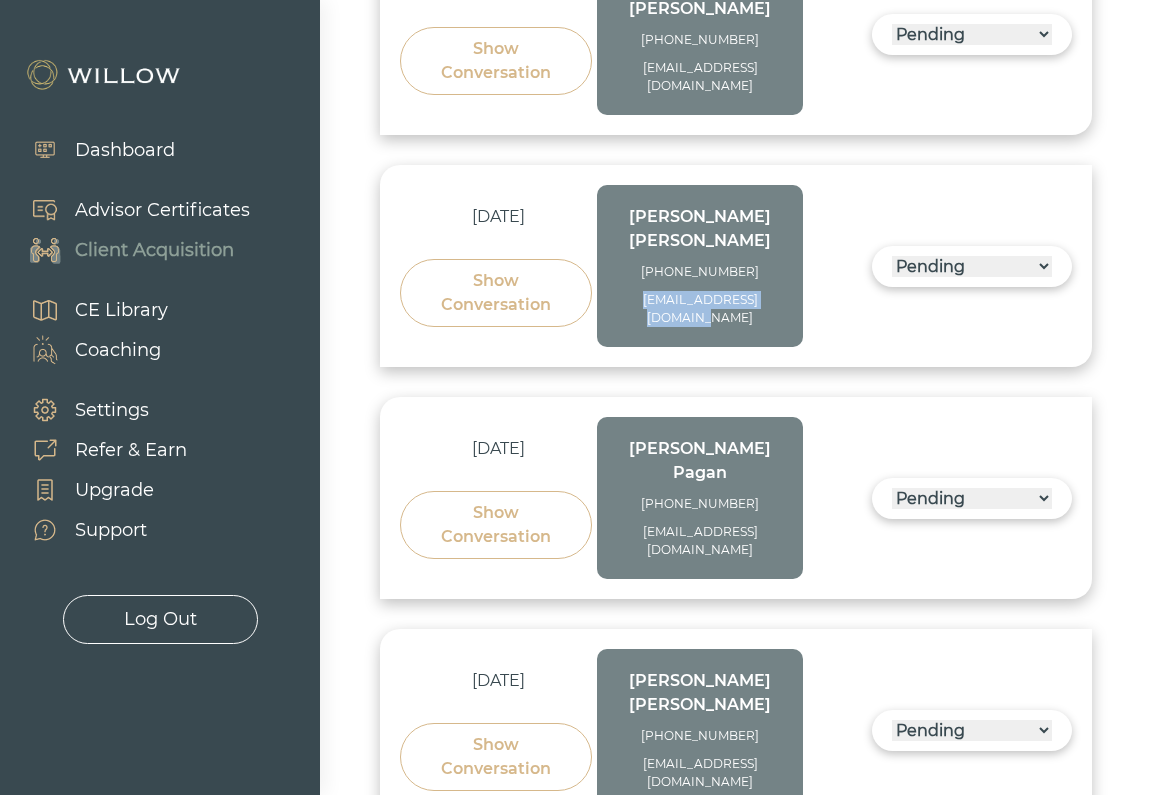 scroll, scrollTop: 2509, scrollLeft: 0, axis: vertical 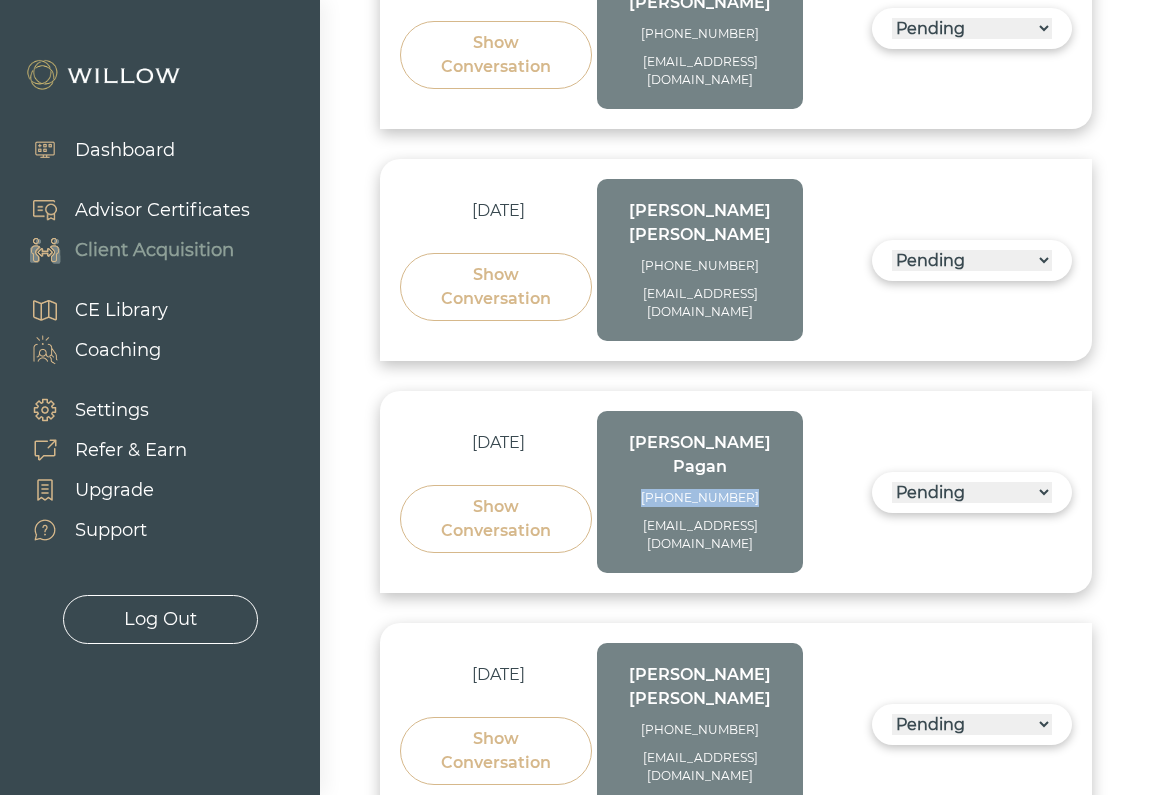drag, startPoint x: 756, startPoint y: 157, endPoint x: 658, endPoint y: 156, distance: 98.005104 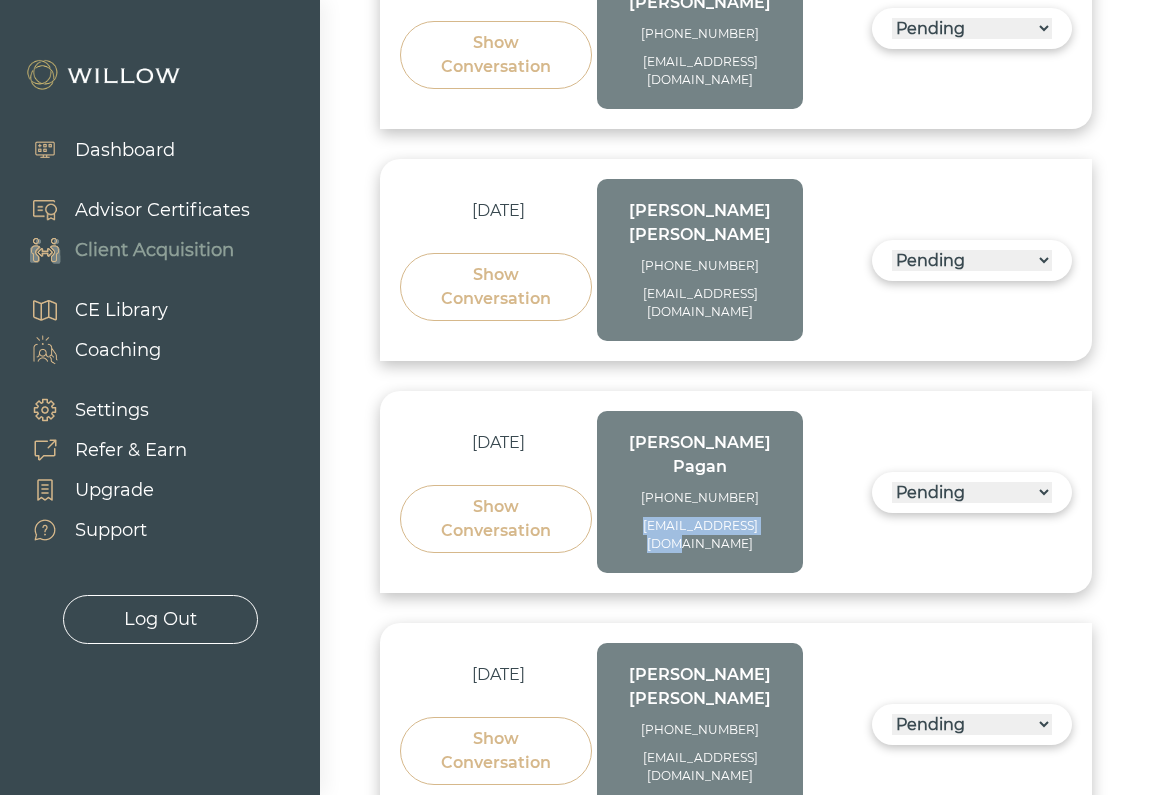 drag, startPoint x: 783, startPoint y: 181, endPoint x: 625, endPoint y: 181, distance: 158 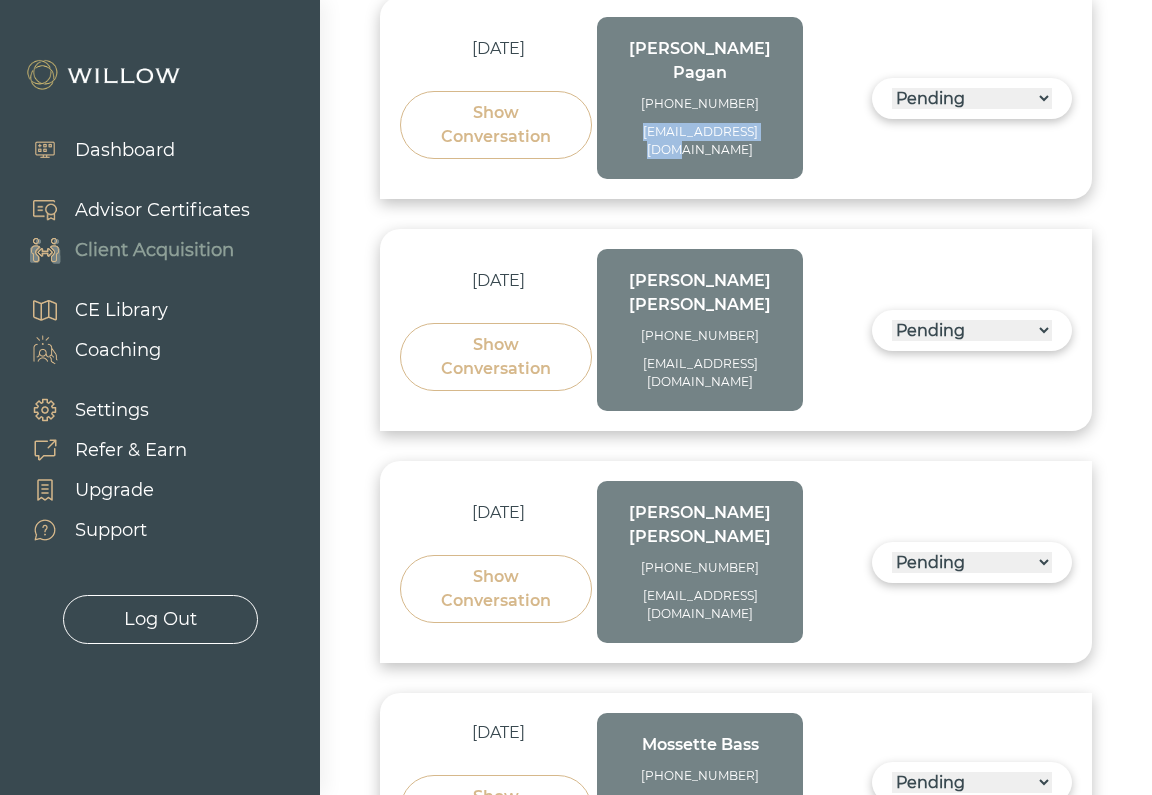 scroll, scrollTop: 2906, scrollLeft: 0, axis: vertical 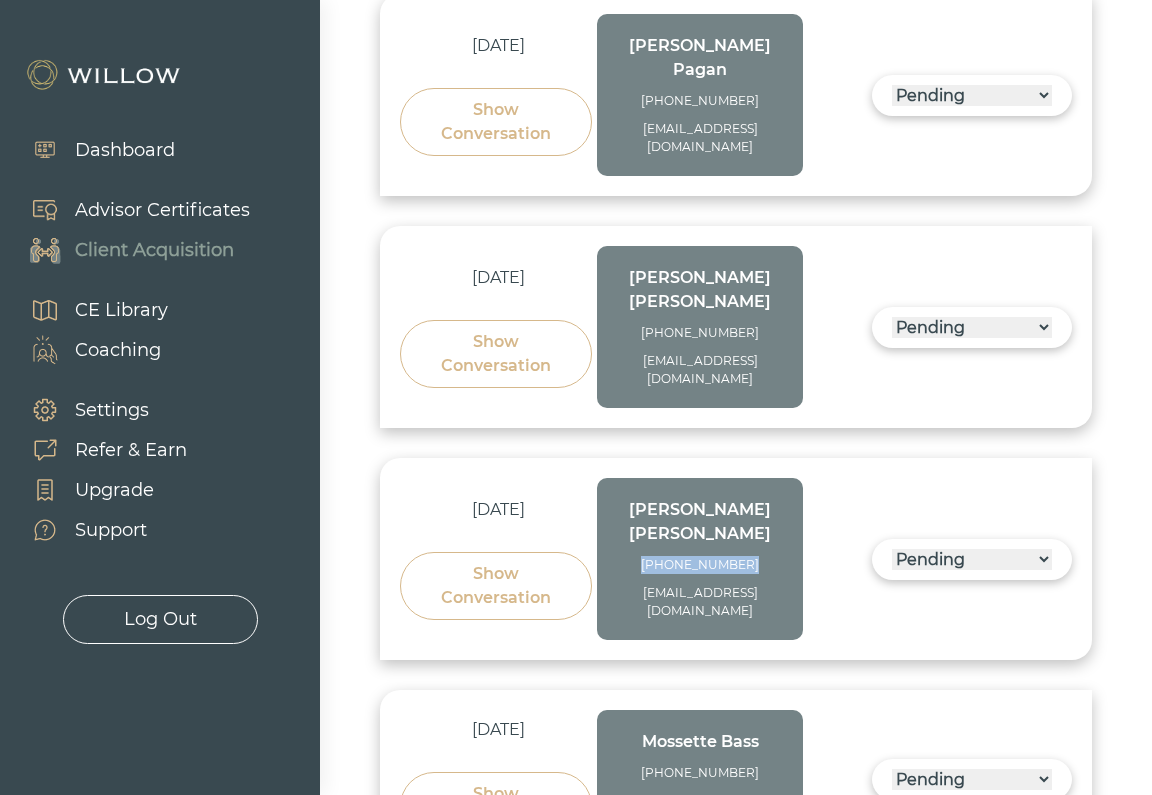 drag, startPoint x: 758, startPoint y: 133, endPoint x: 629, endPoint y: 135, distance: 129.0155 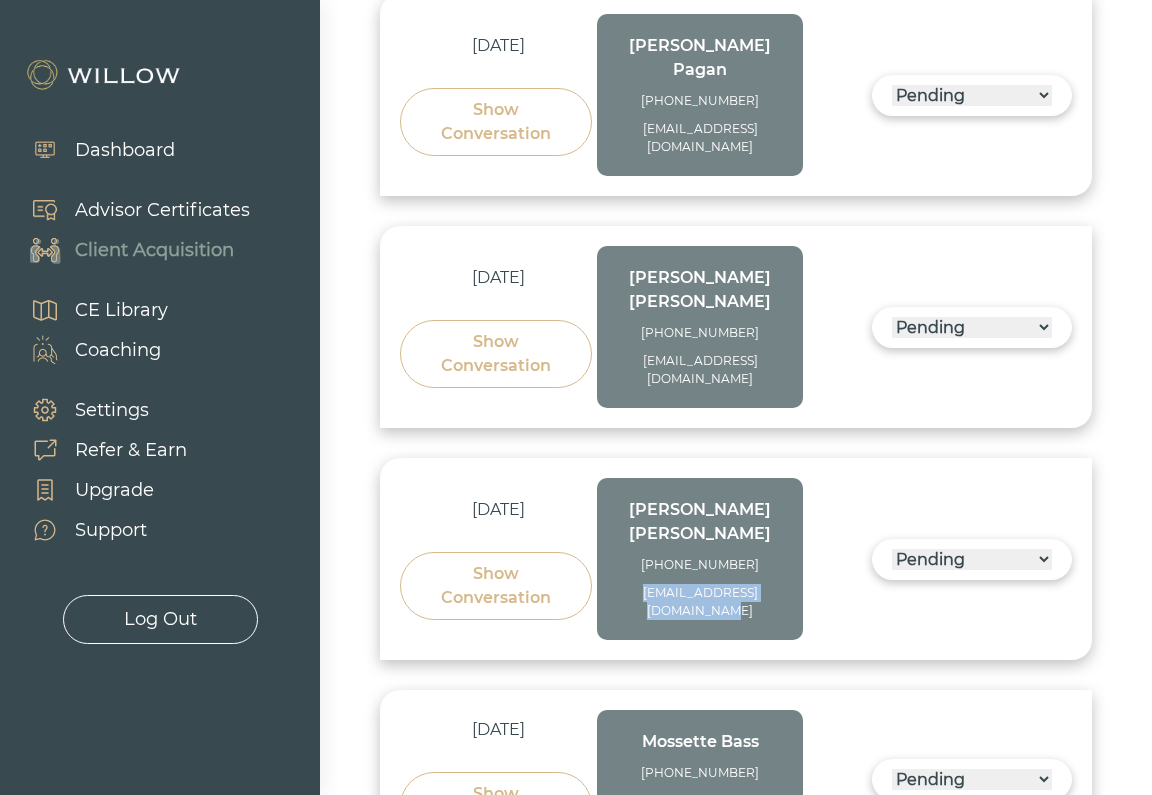 drag, startPoint x: 786, startPoint y: 160, endPoint x: 623, endPoint y: 172, distance: 163.44112 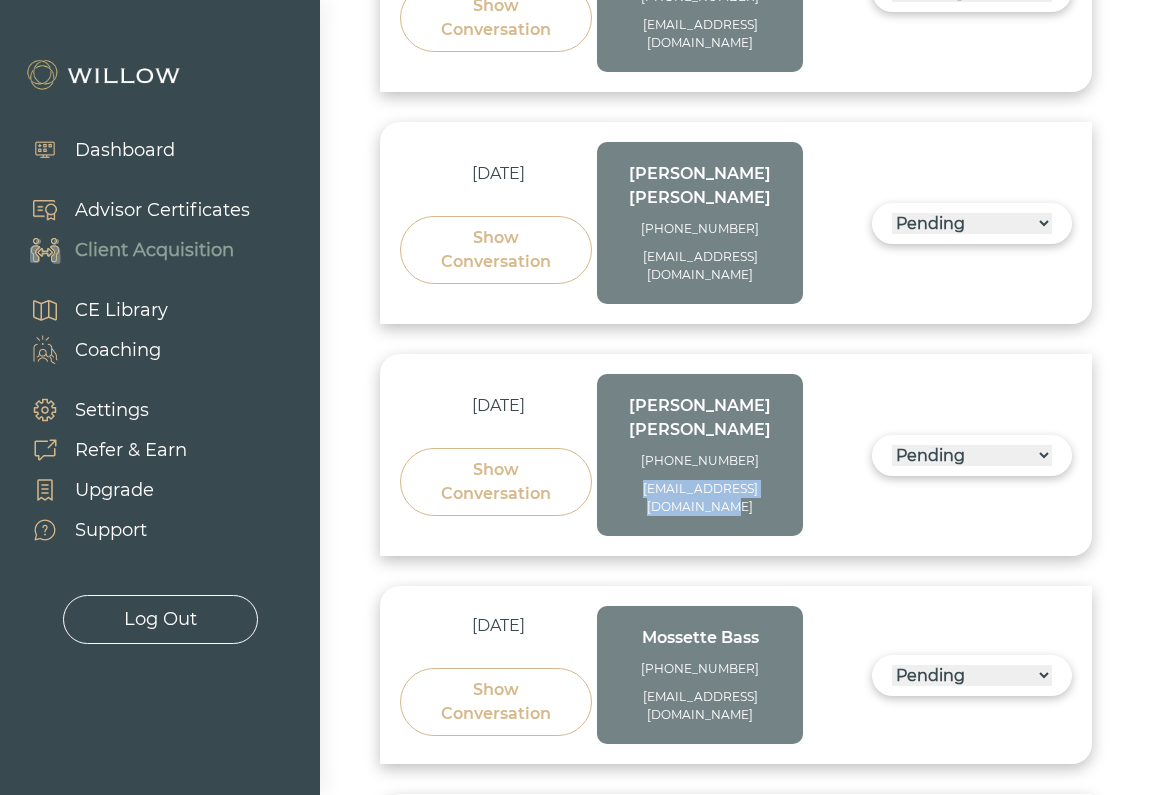scroll, scrollTop: 3012, scrollLeft: 0, axis: vertical 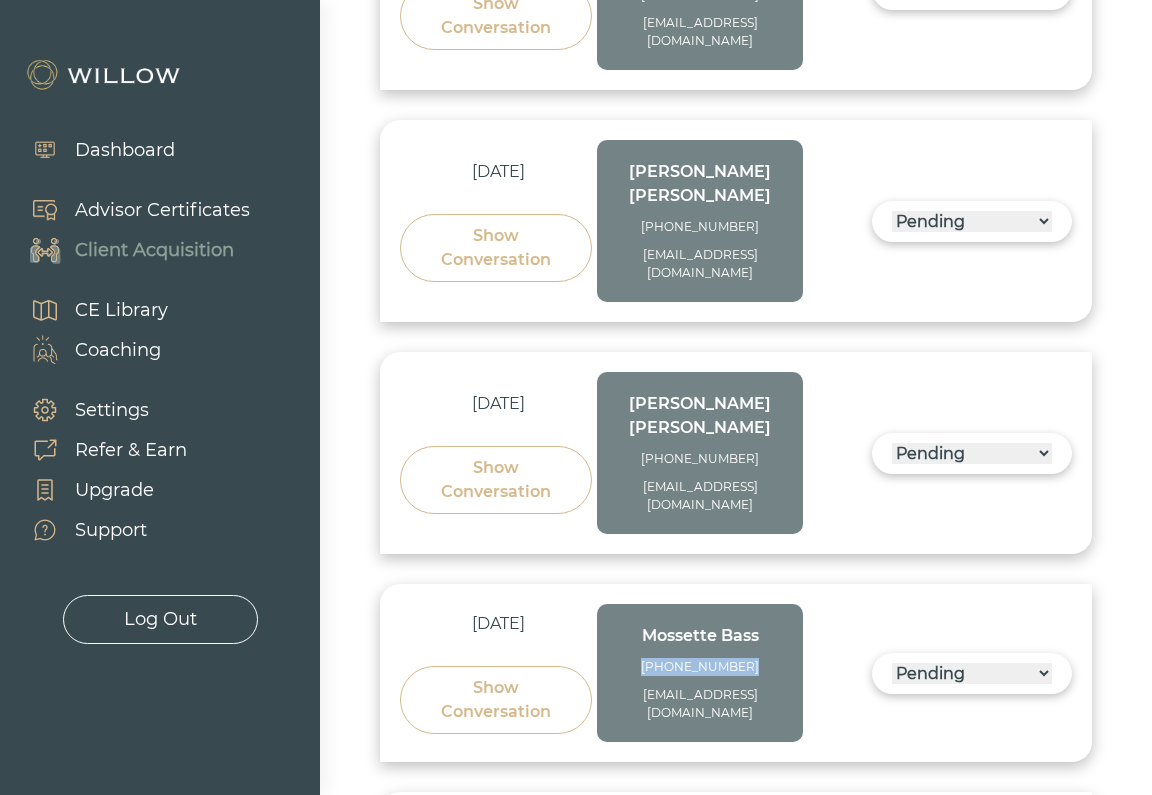 drag, startPoint x: 751, startPoint y: 221, endPoint x: 637, endPoint y: 219, distance: 114.01754 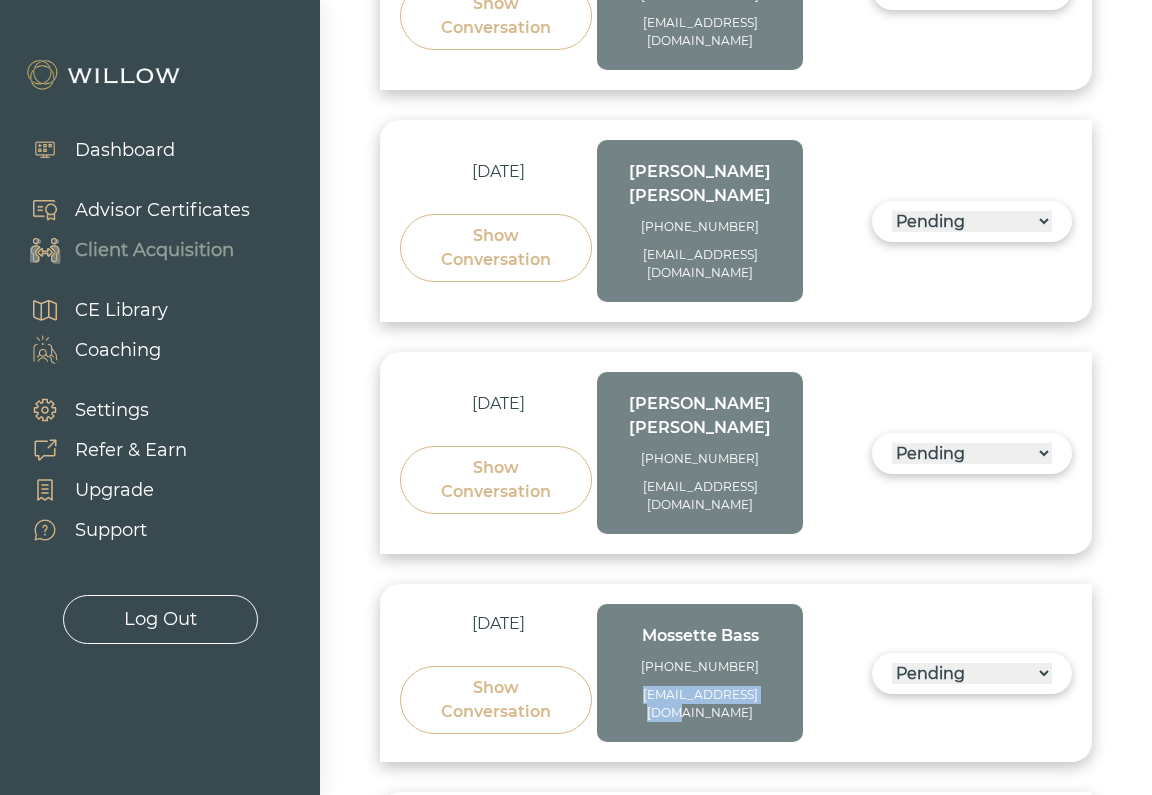 drag, startPoint x: 768, startPoint y: 255, endPoint x: 630, endPoint y: 255, distance: 138 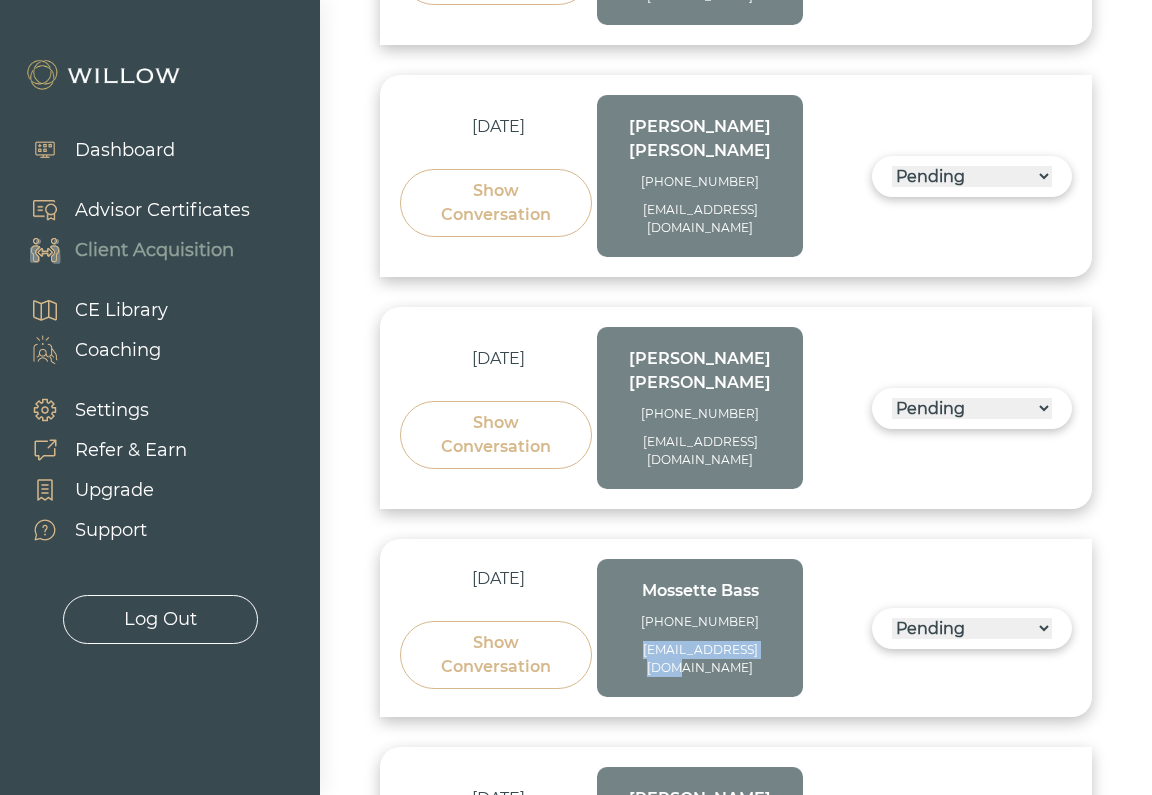 scroll, scrollTop: 3067, scrollLeft: 0, axis: vertical 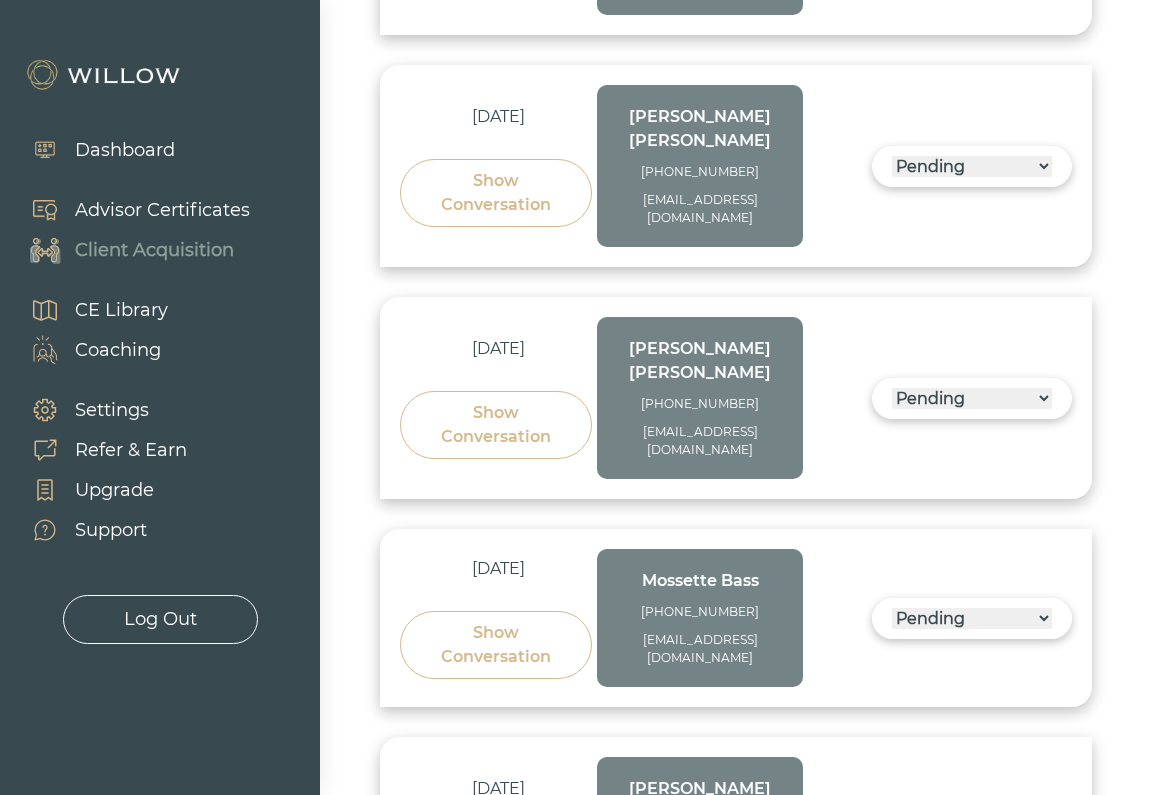 drag, startPoint x: 775, startPoint y: 386, endPoint x: 607, endPoint y: 373, distance: 168.50223 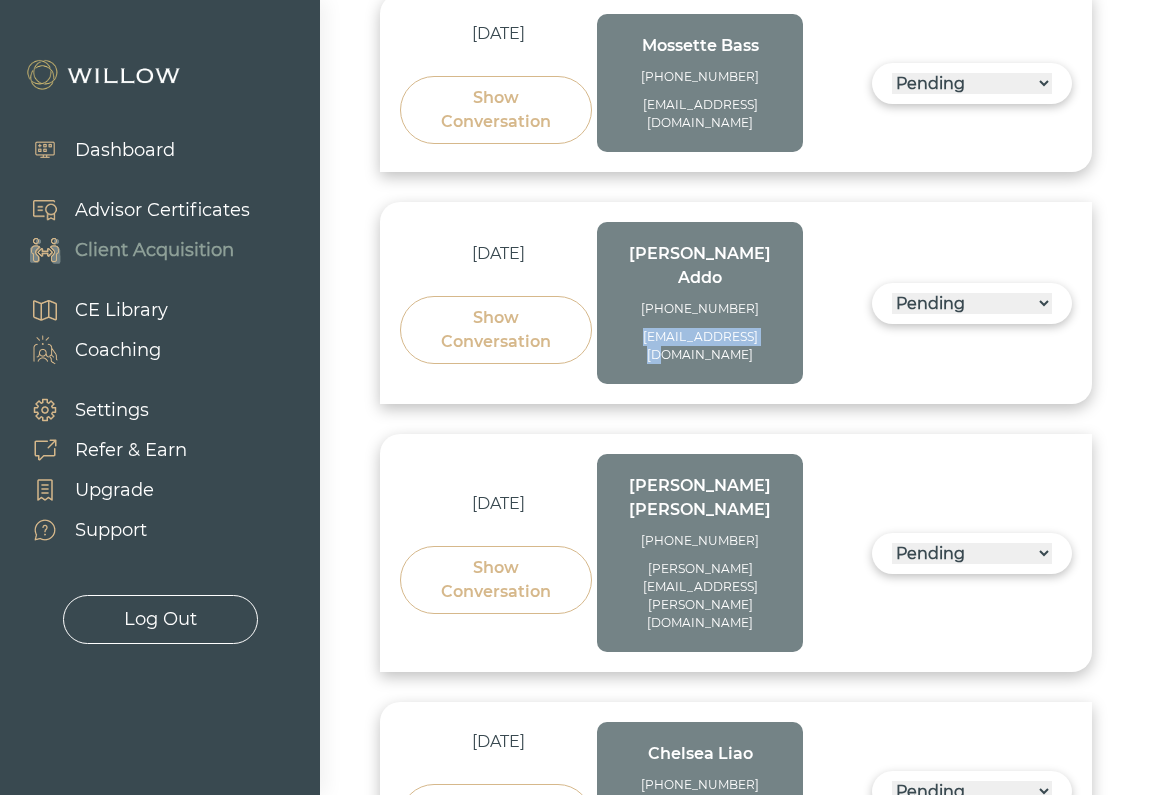 scroll, scrollTop: 3601, scrollLeft: 0, axis: vertical 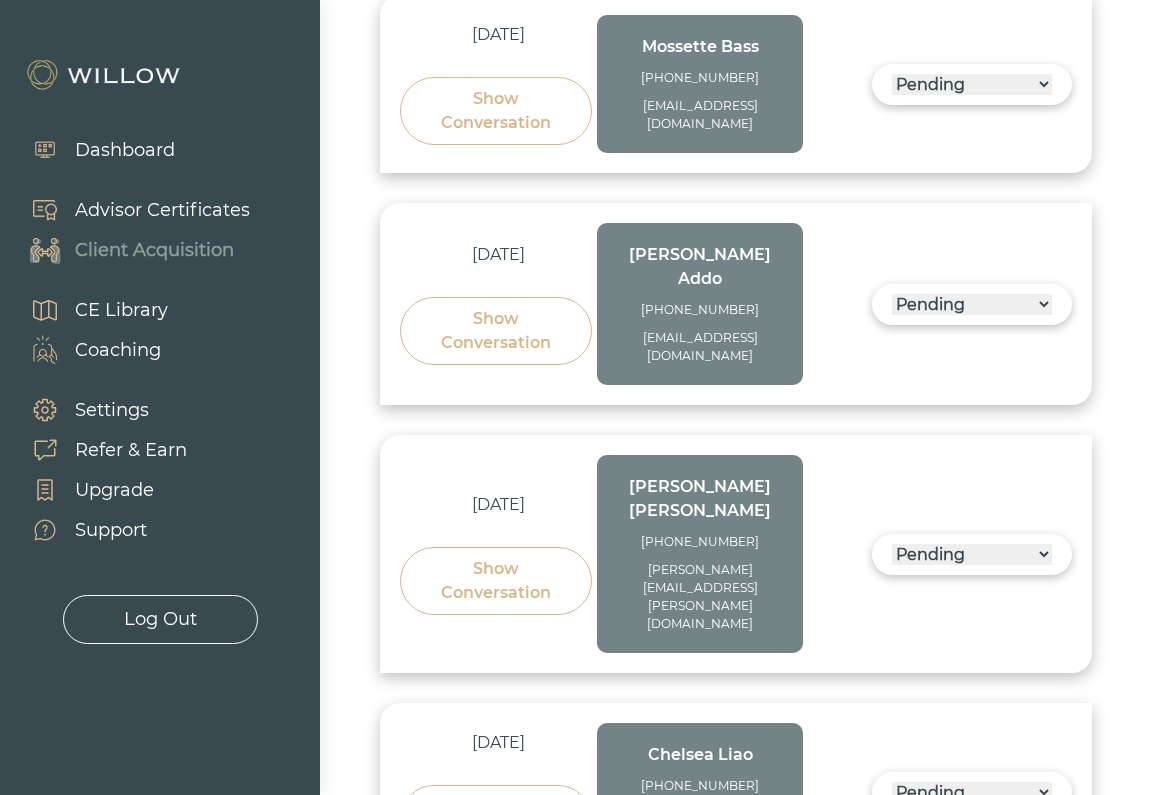 drag, startPoint x: 754, startPoint y: 407, endPoint x: 634, endPoint y: 400, distance: 120.203995 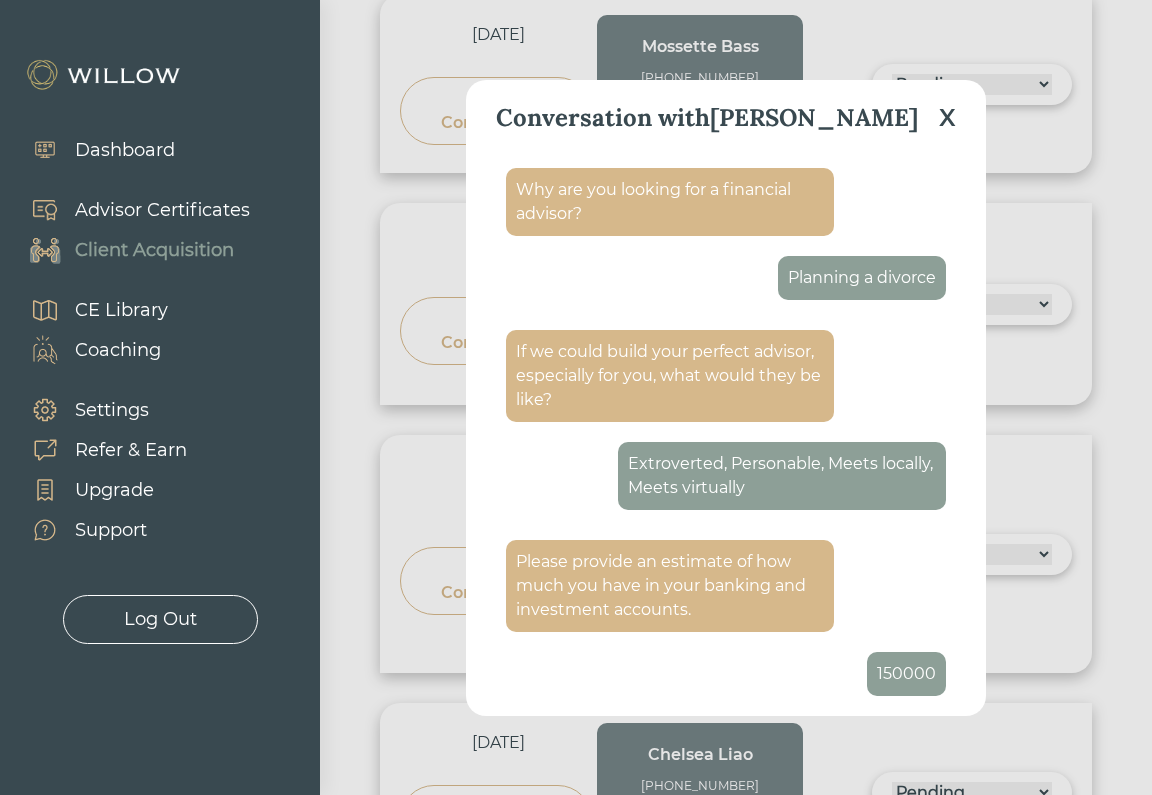 scroll, scrollTop: 1595, scrollLeft: 0, axis: vertical 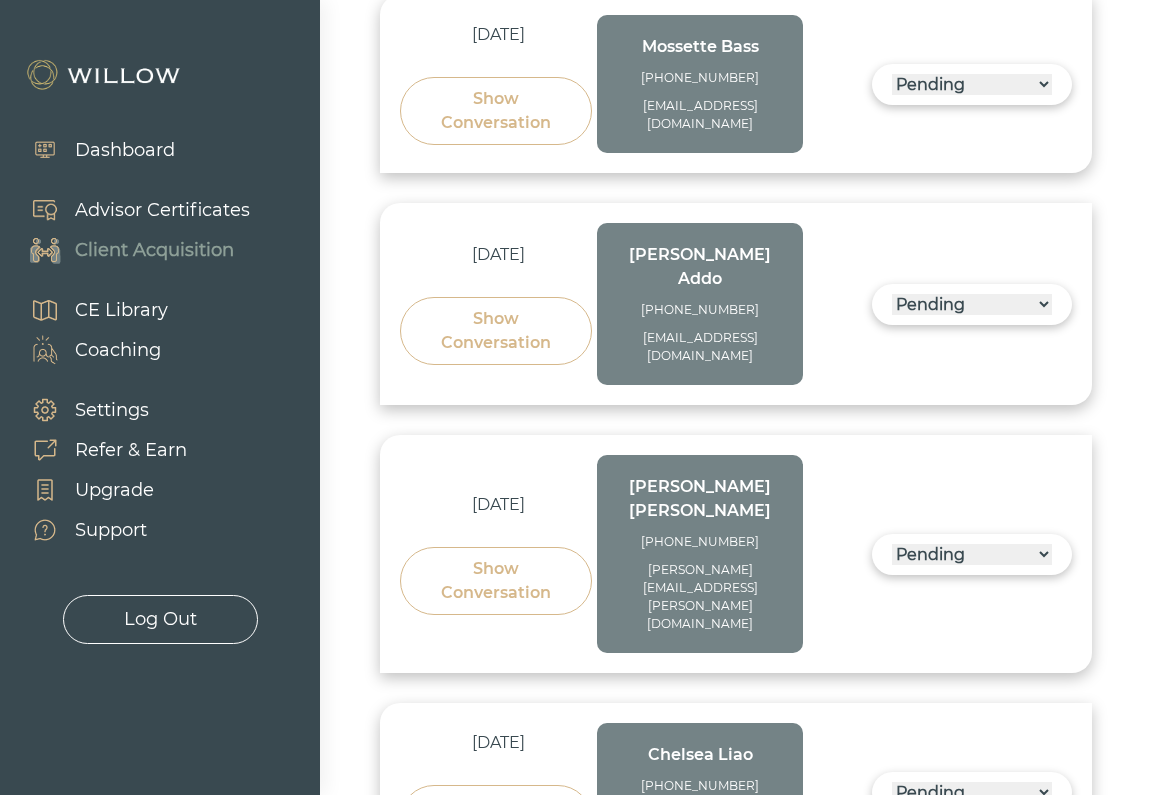 click on "[DATE] Show Conversation [PERSON_NAME] [PHONE_NUMBER] [EMAIL_ADDRESS][DOMAIN_NAME] ------ Not ready to move forward No response received Pending Matched Not a Fit Show Conversation [DATE] Show Conversation First   Last [PHONE_NUMBER] [EMAIL_ADDRESS][DOMAIN_NAME] ------ Not ready to move forward No response received Pending Matched Not a Fit Show Conversation [DATE] Show Conversation [PERSON_NAME] [PHONE_NUMBER] [EMAIL_ADDRESS][DOMAIN_NAME] ------ Not ready to move forward No response received Pending Matched Not a Fit Show Conversation [DATE] Show Conversation [PERSON_NAME] [PHONE_NUMBER] [EMAIL_ADDRESS][DOMAIN_NAME] ------ Not ready to move forward No response received Pending Matched Not a Fit Show Conversation [DATE] Show Conversation [PERSON_NAME] [PHONE_NUMBER] [PERSON_NAME][EMAIL_ADDRESS][DOMAIN_NAME] ------ Not ready to move forward No response received Pending Matched Not a Fit Show Conversation [DATE] Show Conversation [PERSON_NAME]  [PHONE_NUMBER] [EMAIL_ADDRESS][DOMAIN_NAME] ------ Pending Matched" at bounding box center (736, -713) 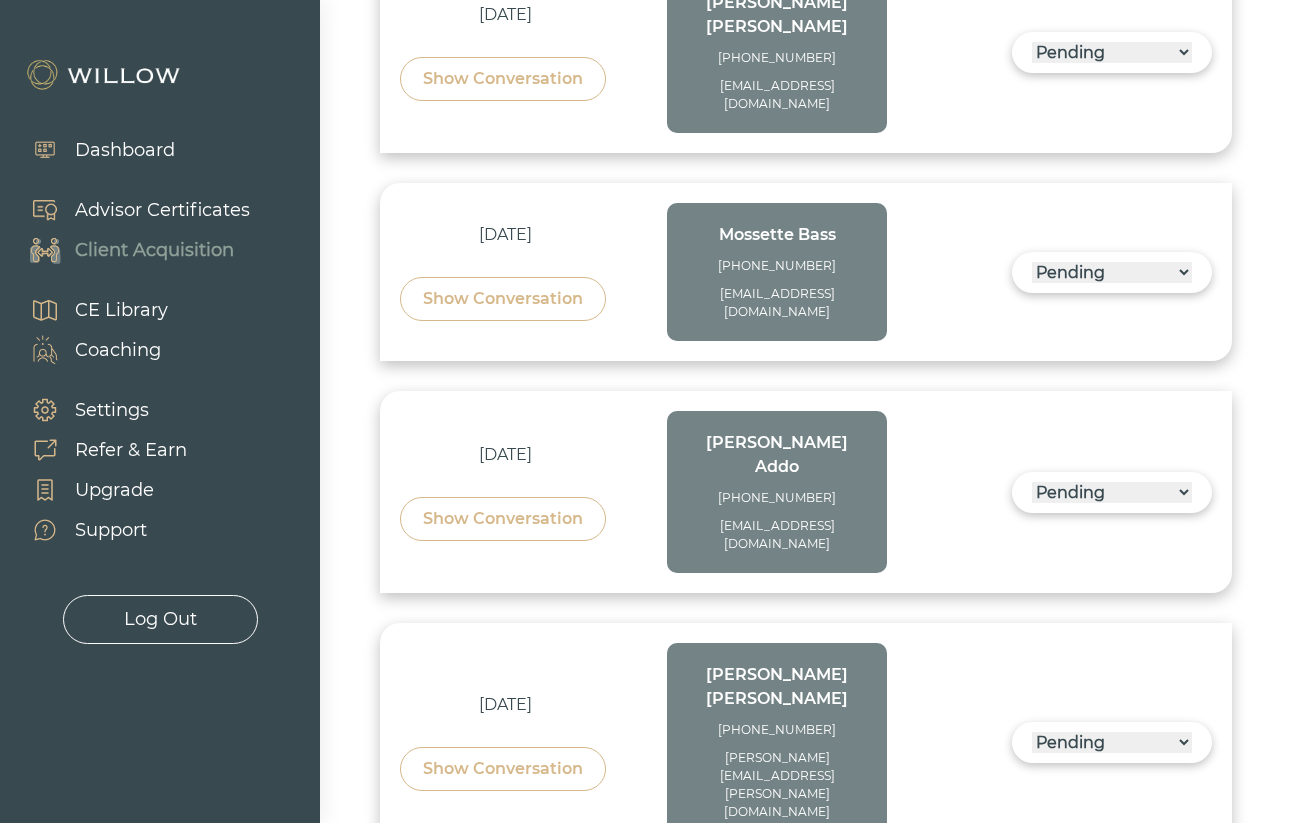 scroll, scrollTop: 3070, scrollLeft: 0, axis: vertical 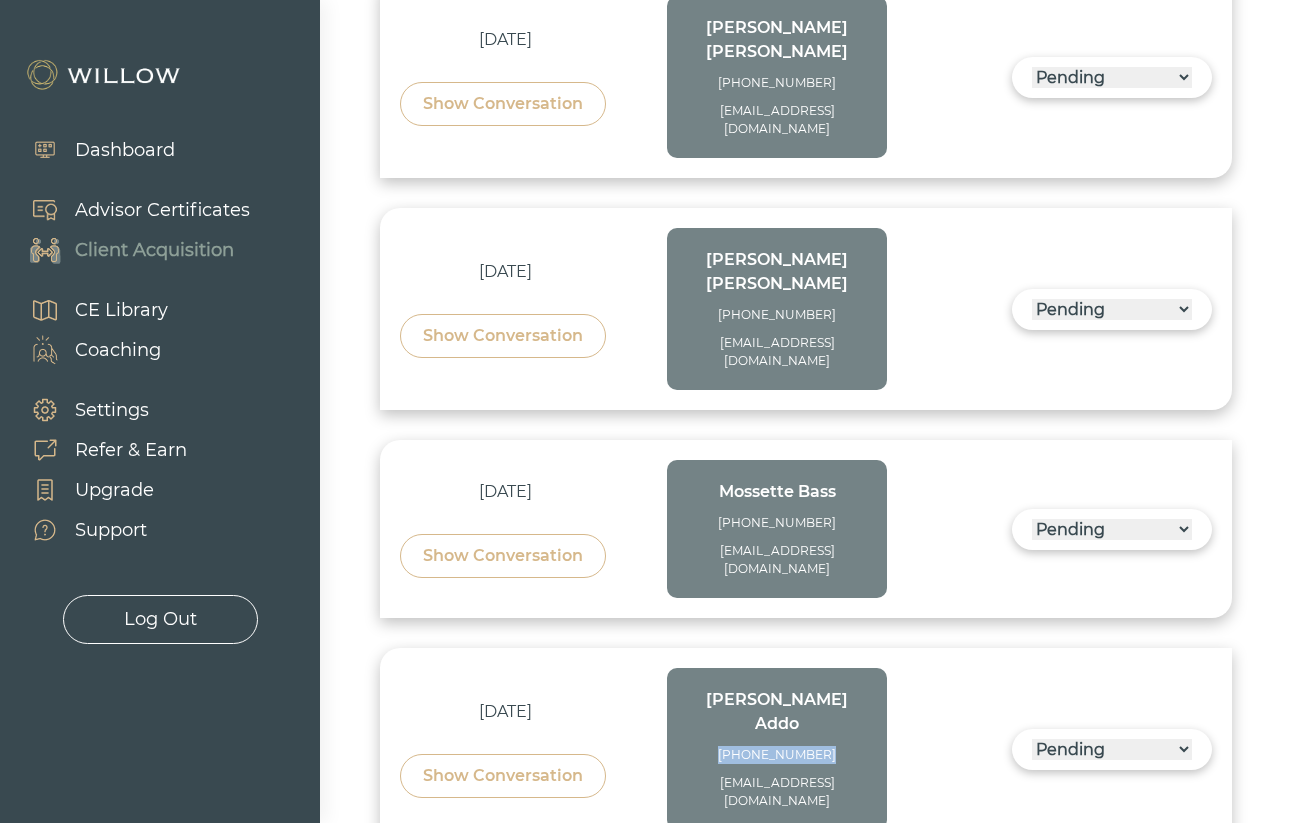 drag, startPoint x: 838, startPoint y: 258, endPoint x: 732, endPoint y: 253, distance: 106.11786 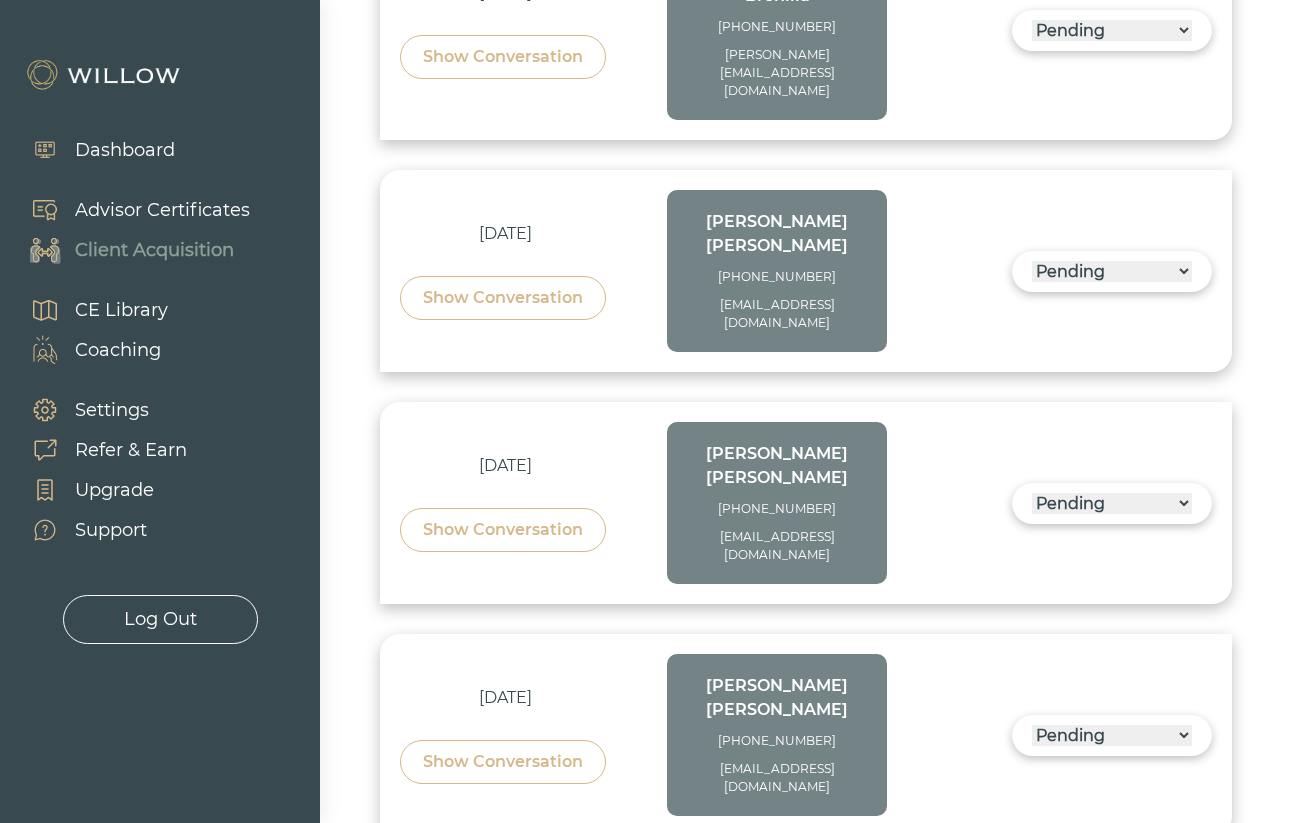 scroll, scrollTop: 1056, scrollLeft: 0, axis: vertical 